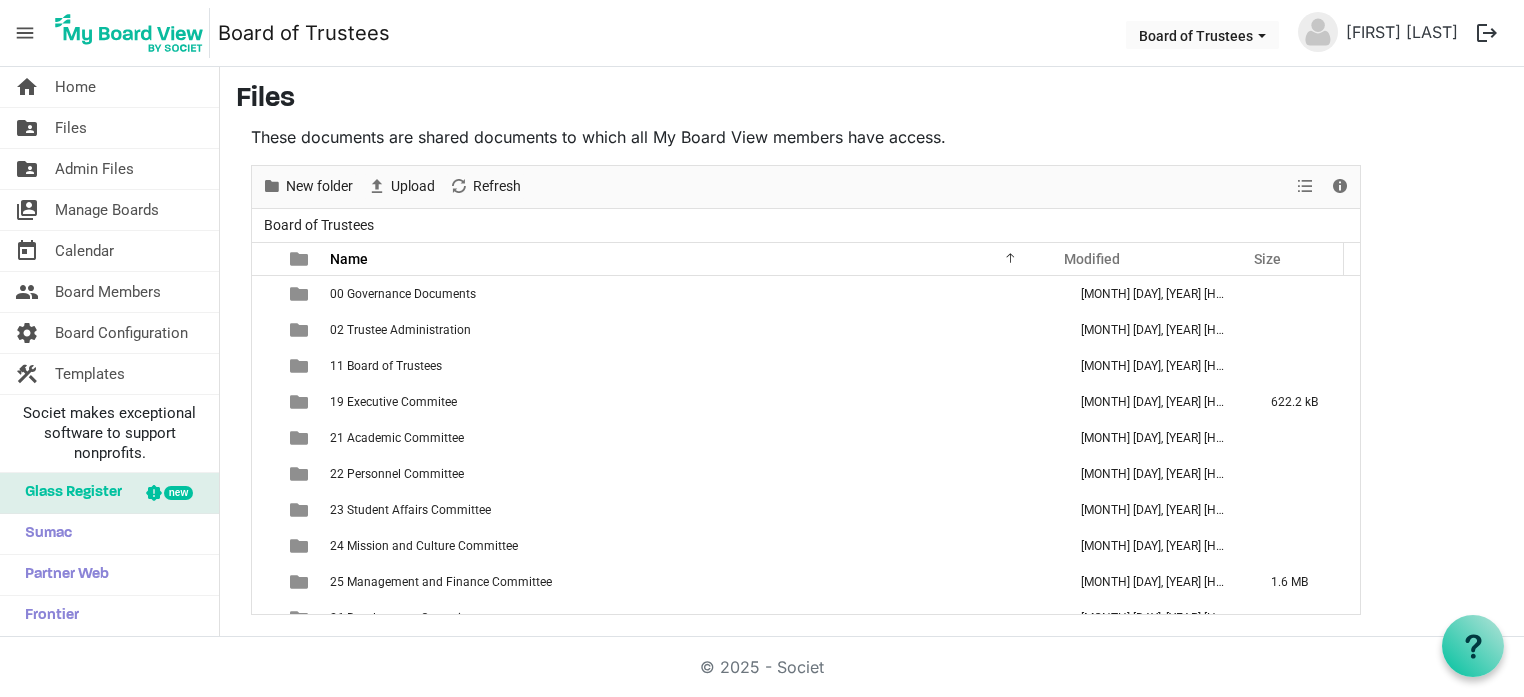 scroll, scrollTop: 0, scrollLeft: 0, axis: both 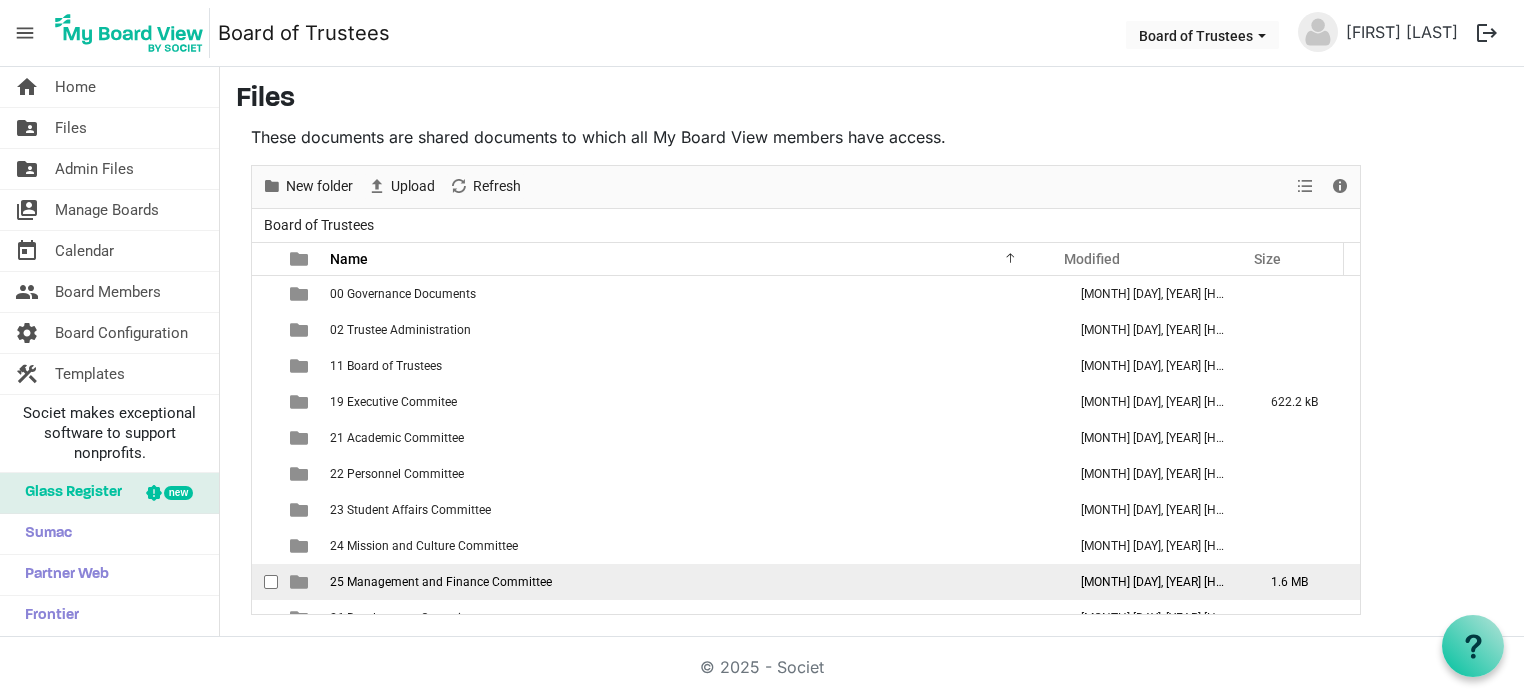 click on "25 Management and Finance Committee" at bounding box center [441, 582] 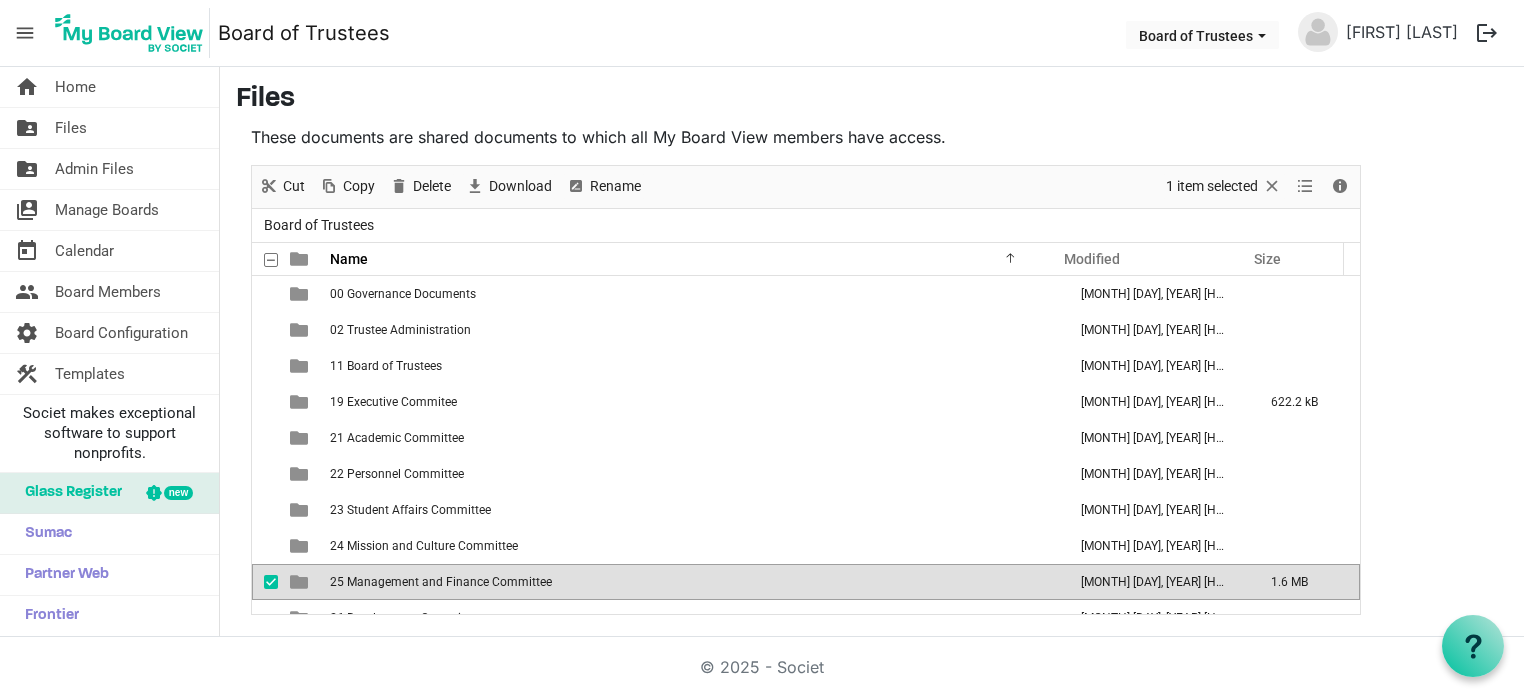 click on "25 Management and Finance Committee" at bounding box center (441, 582) 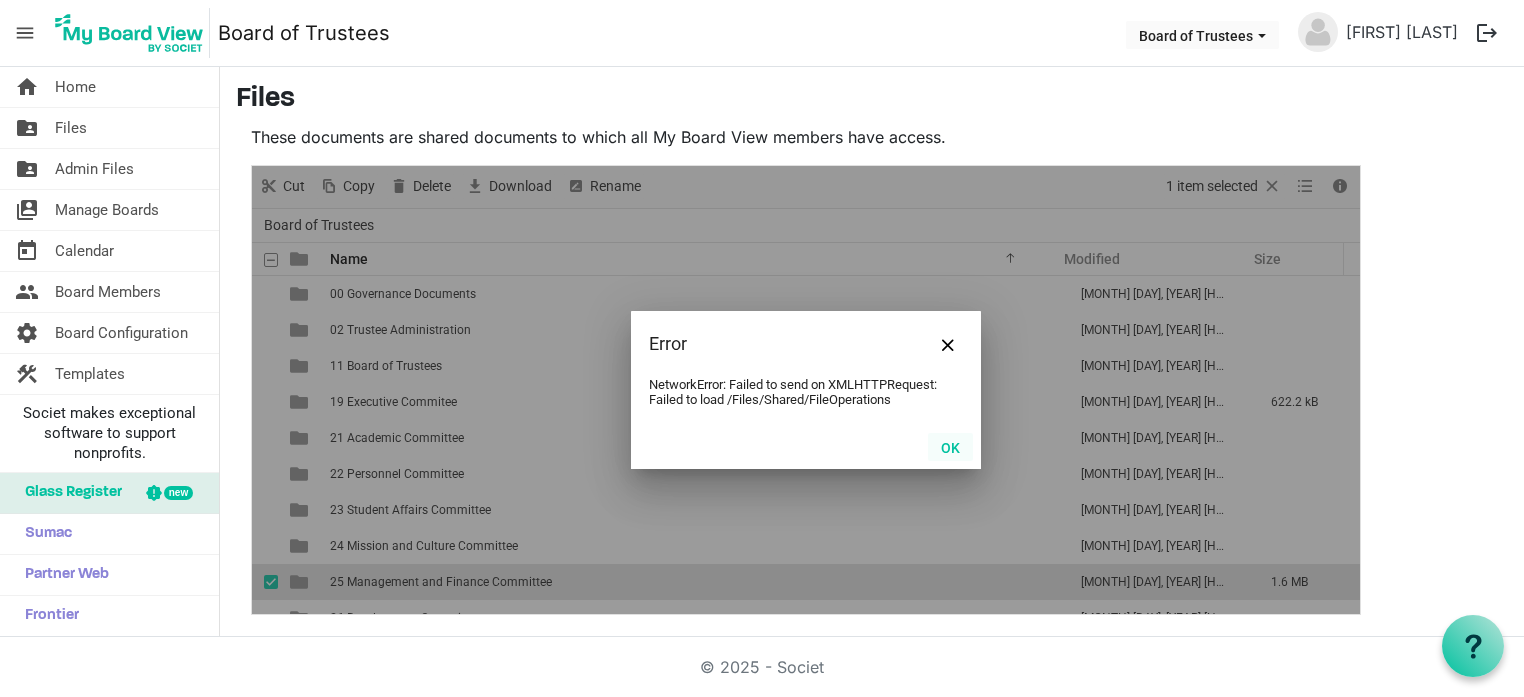 click on "OK" at bounding box center (950, 447) 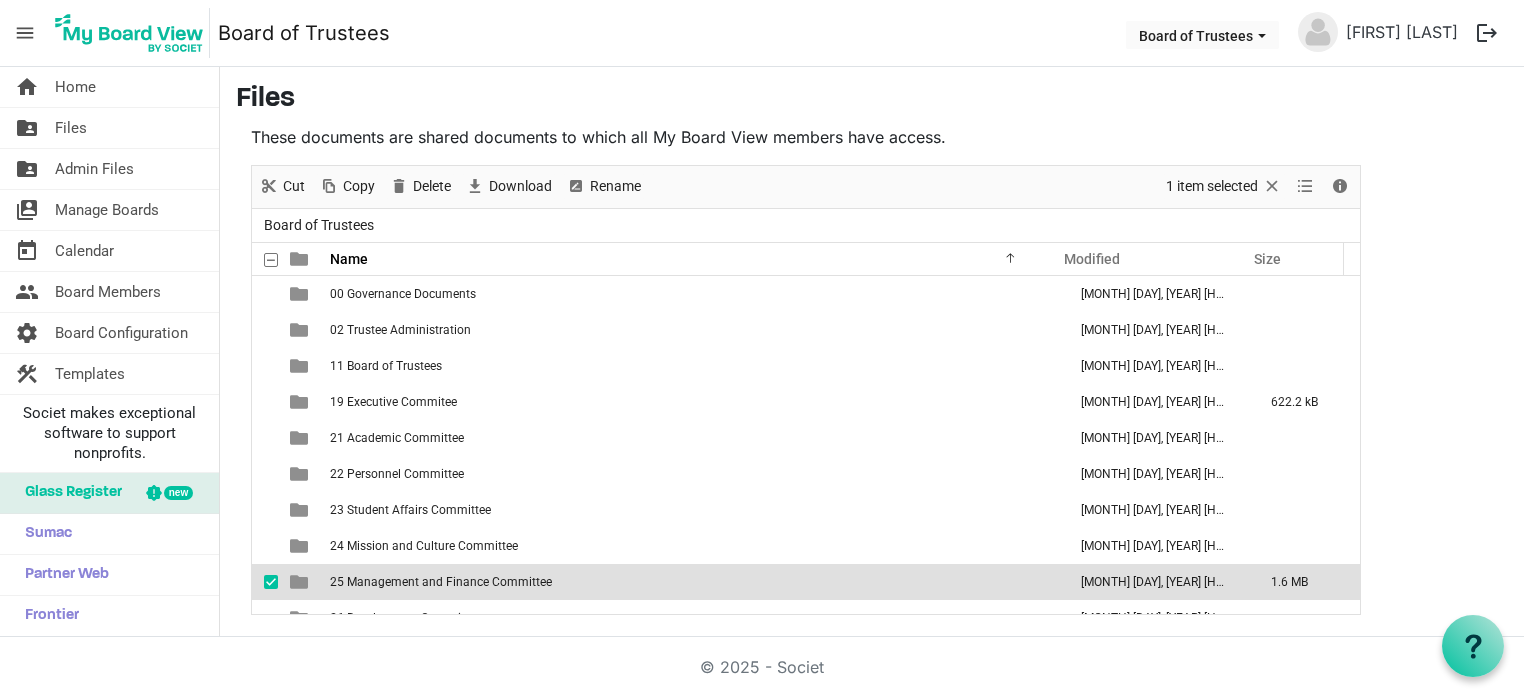 click on "25 Management and Finance Committee" at bounding box center [441, 582] 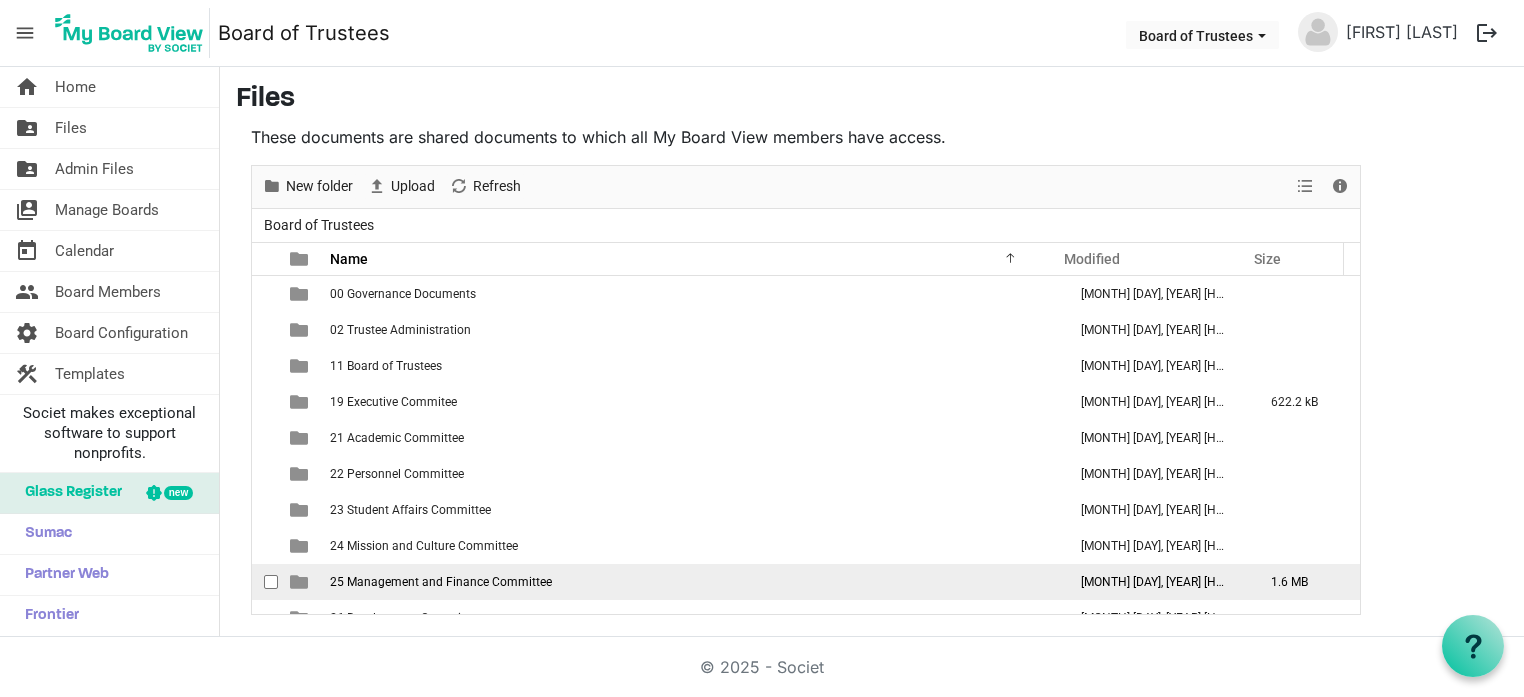 click on "25 Management and Finance Committee" at bounding box center (441, 582) 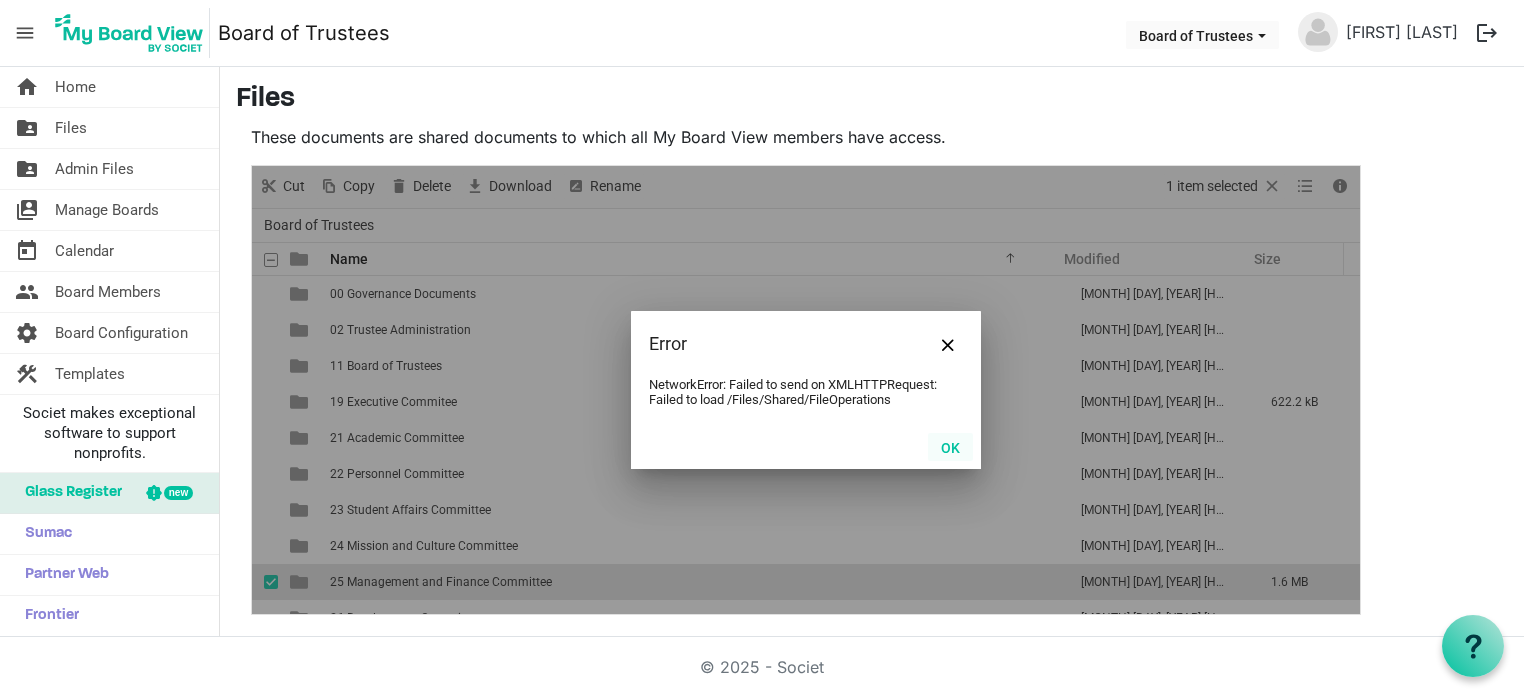 click on "OK" at bounding box center (950, 447) 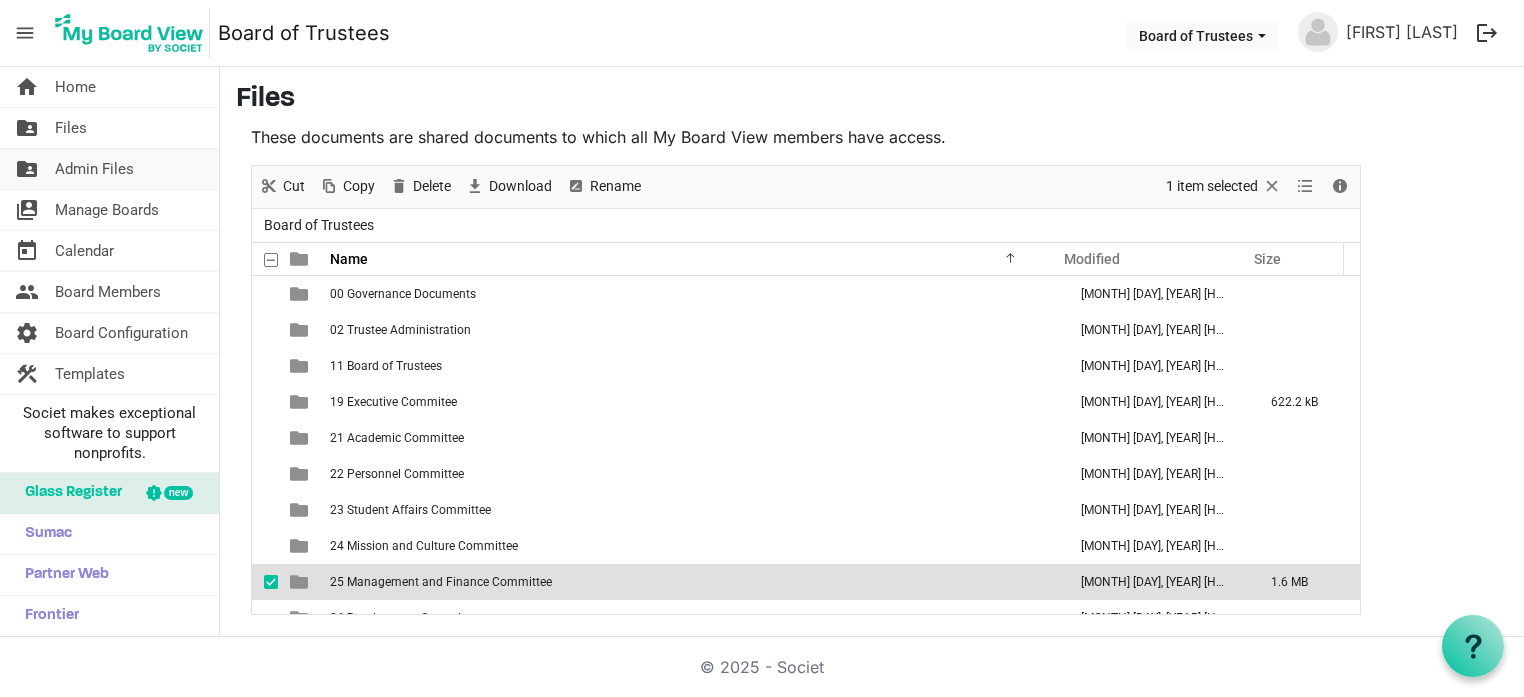 click on "Admin Files" at bounding box center (94, 169) 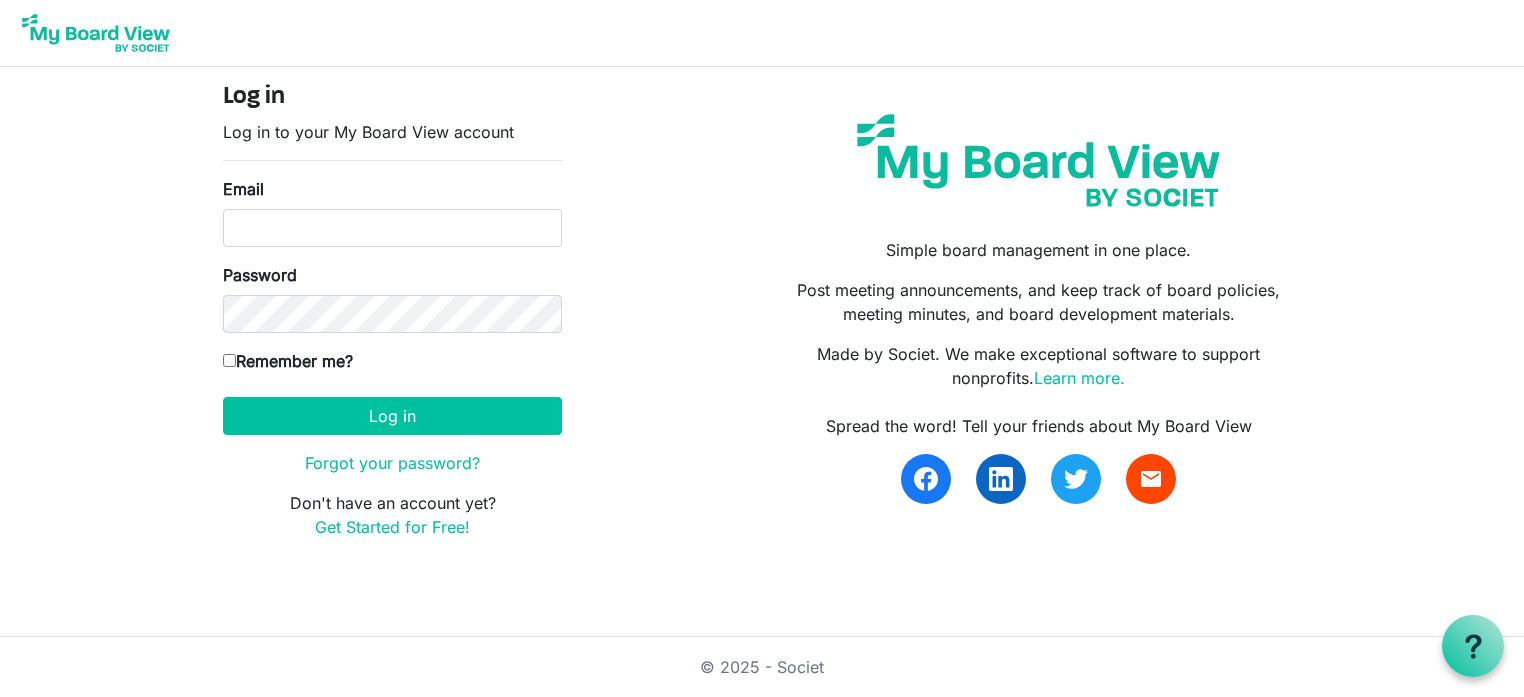 scroll, scrollTop: 0, scrollLeft: 0, axis: both 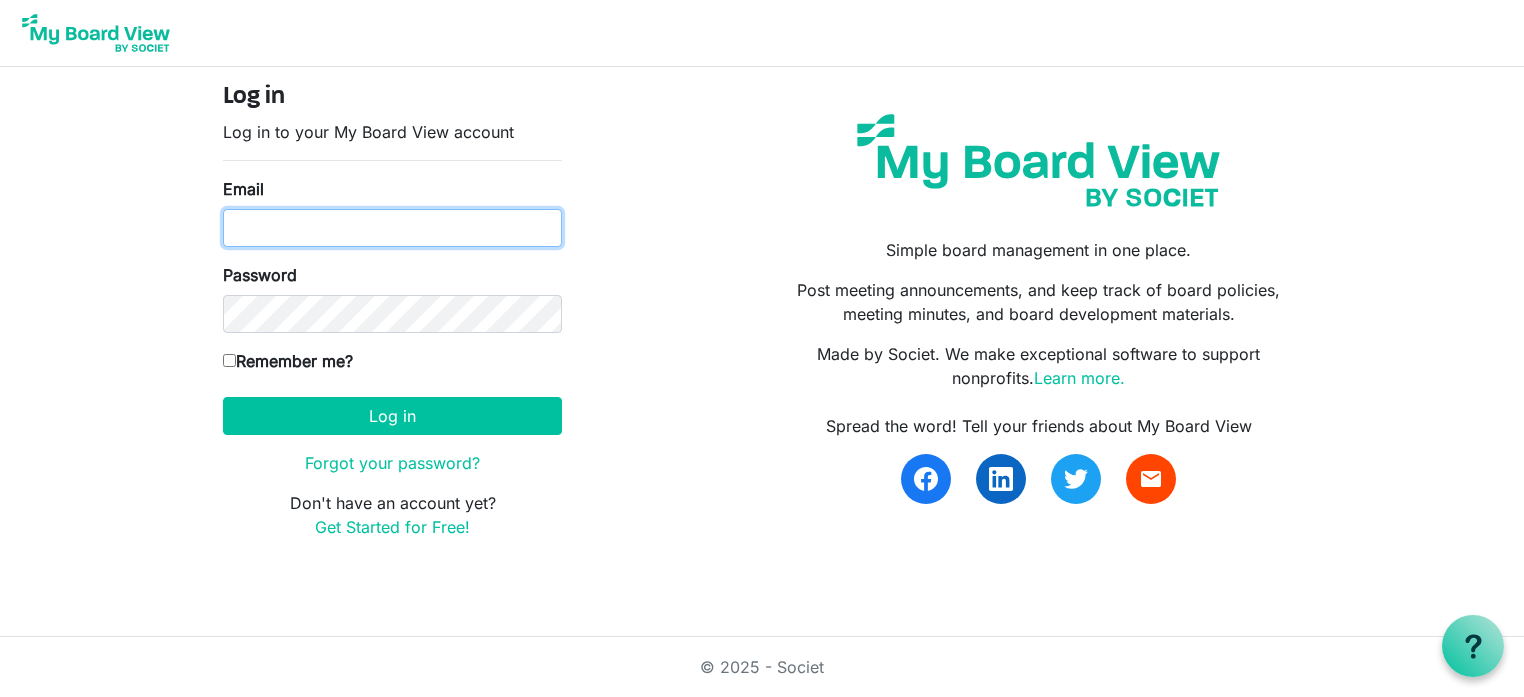 click on "Email" at bounding box center [392, 228] 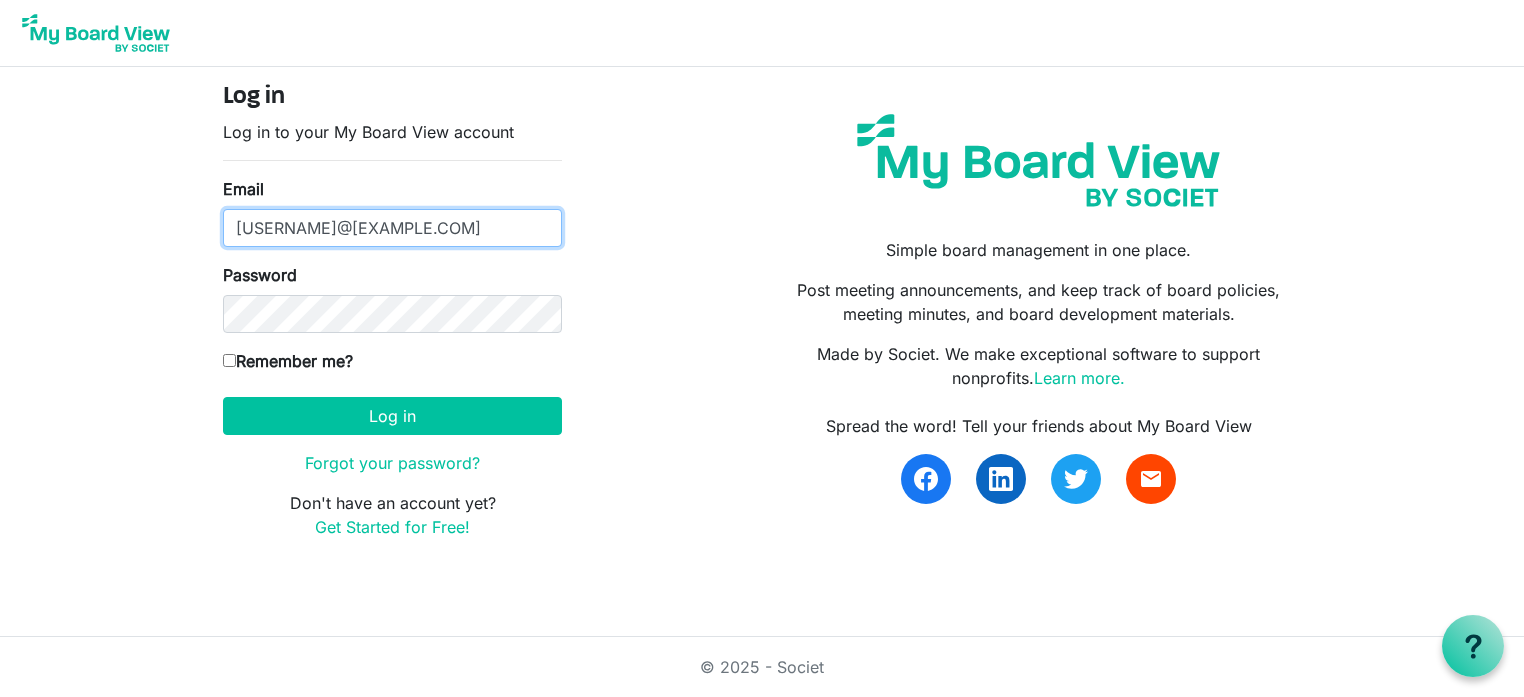 type on "rajastanley@maharishi.net" 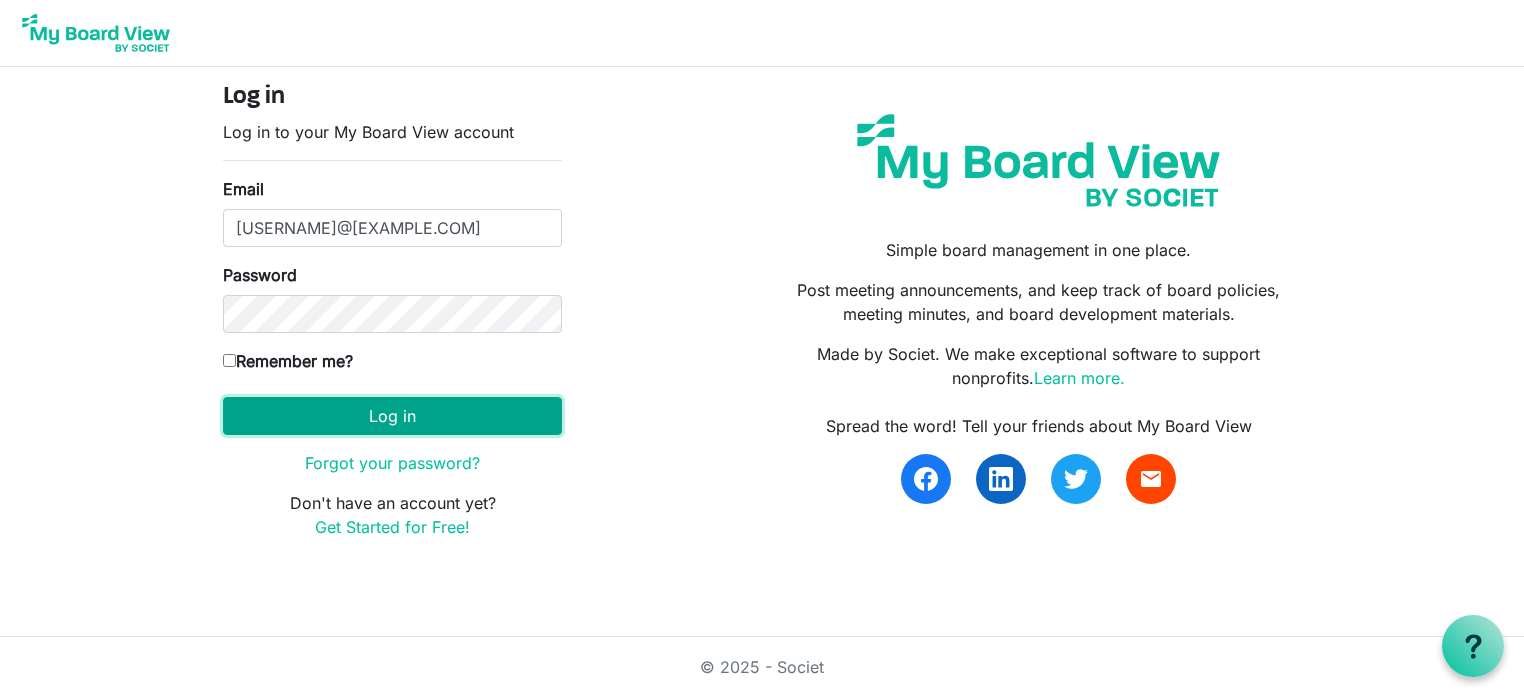 click on "Log in" at bounding box center [392, 416] 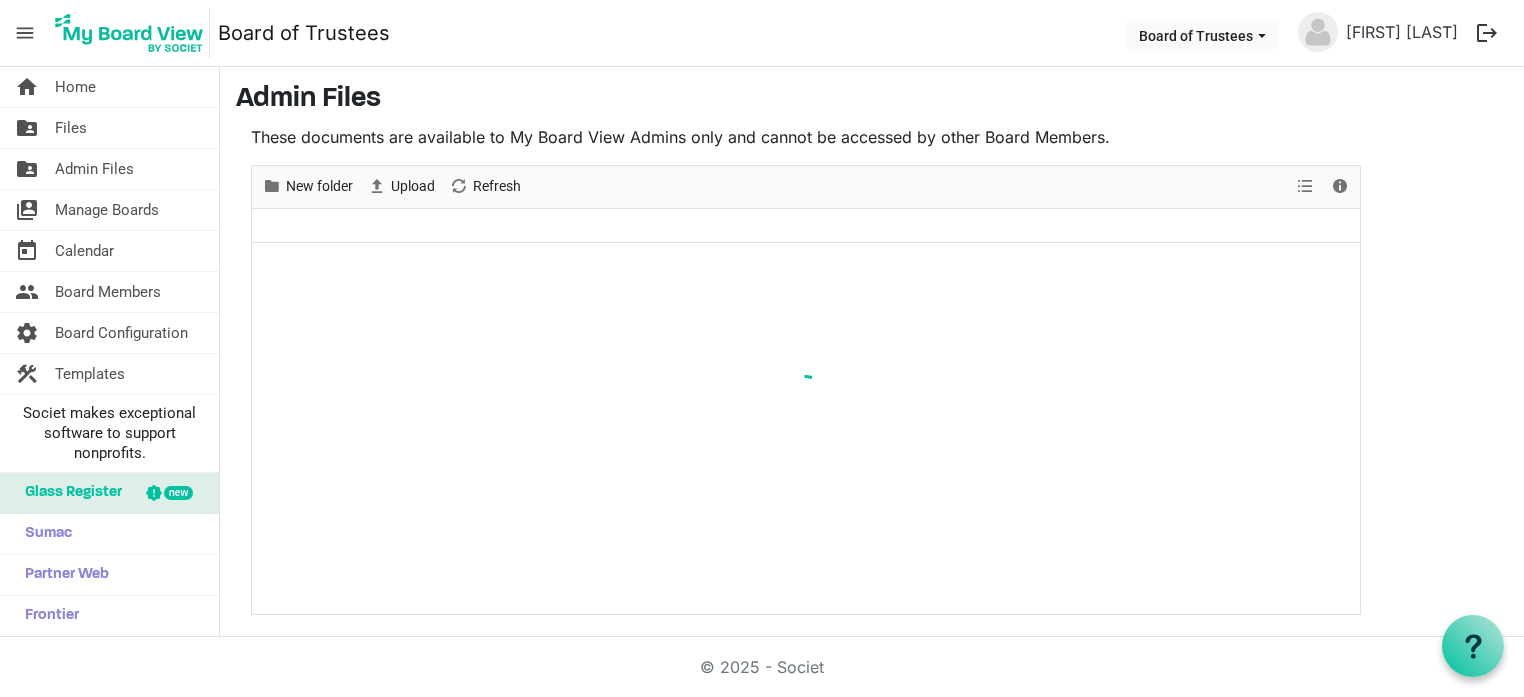 scroll, scrollTop: 0, scrollLeft: 0, axis: both 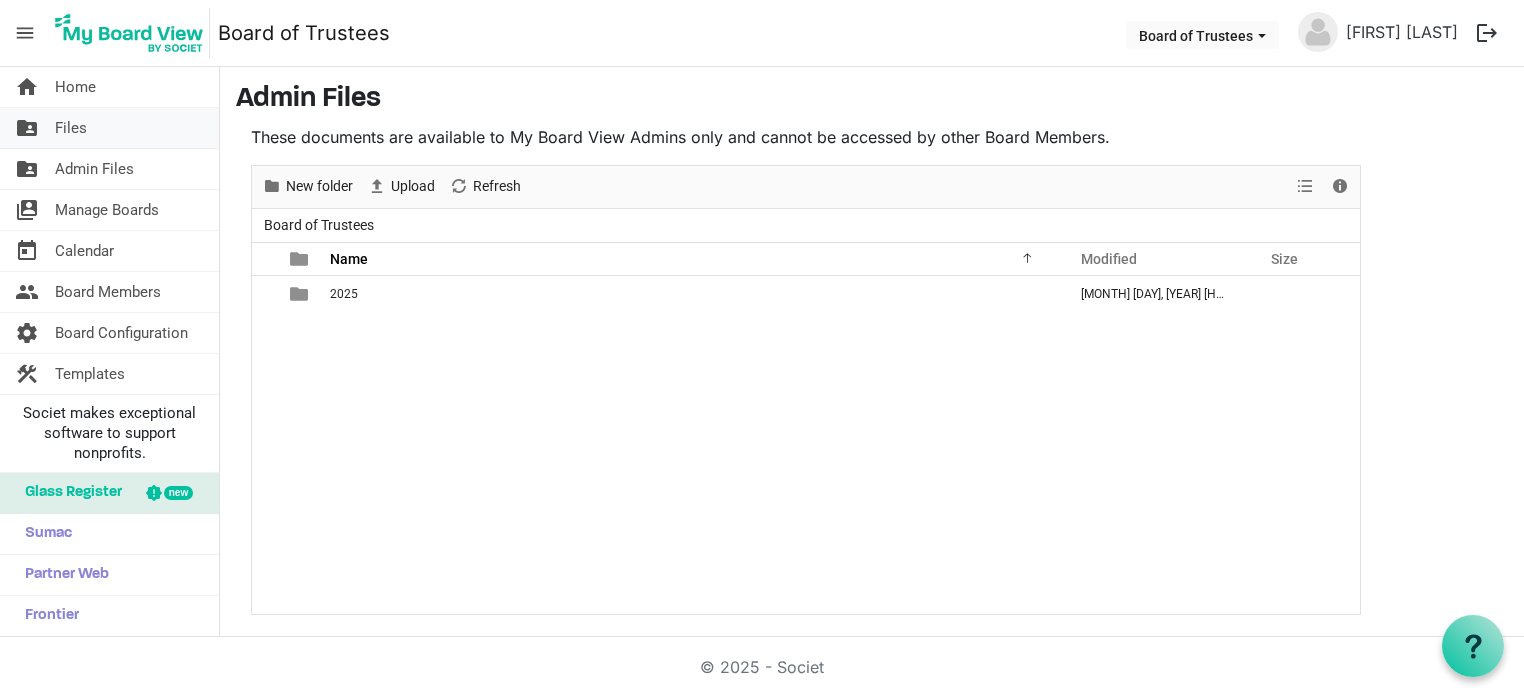 click on "folder_shared
Files" at bounding box center (109, 128) 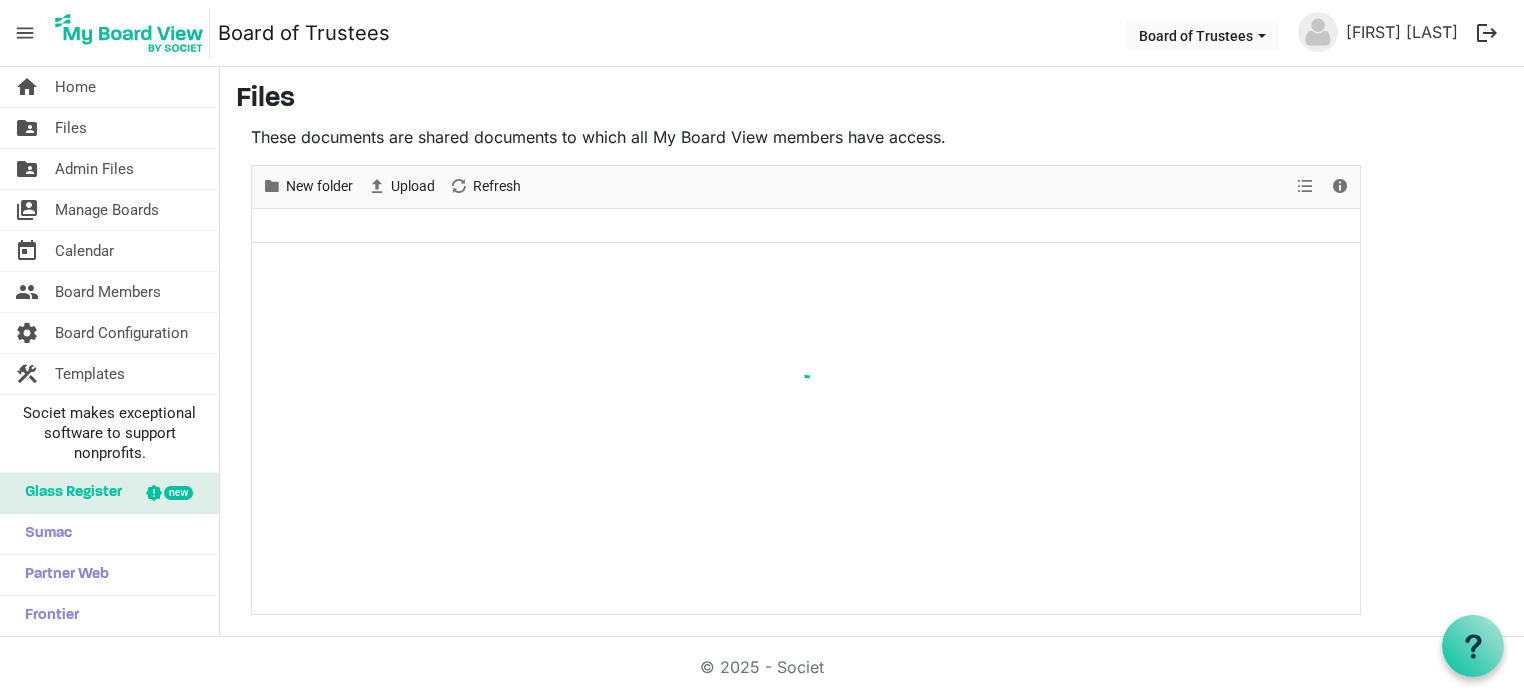 scroll, scrollTop: 0, scrollLeft: 0, axis: both 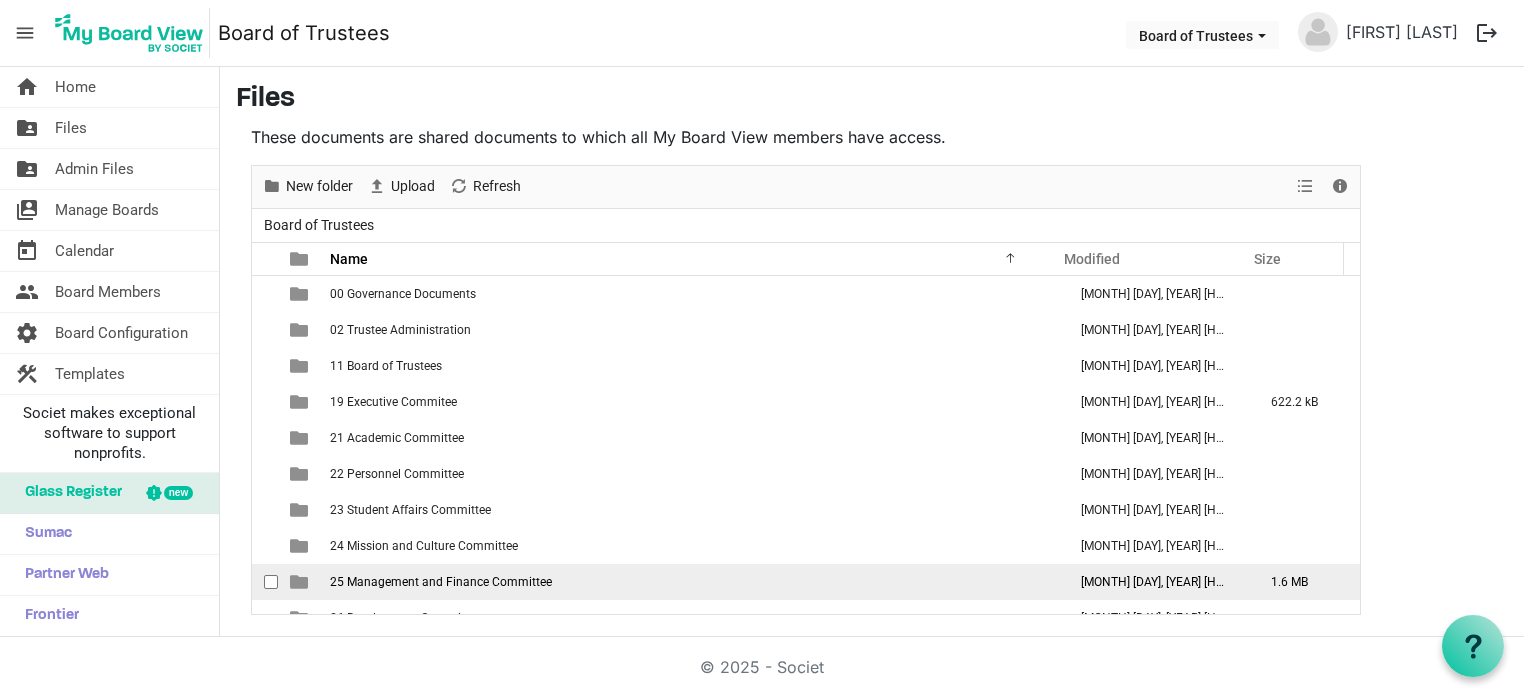 click on "25 Management and Finance Committee" at bounding box center (441, 582) 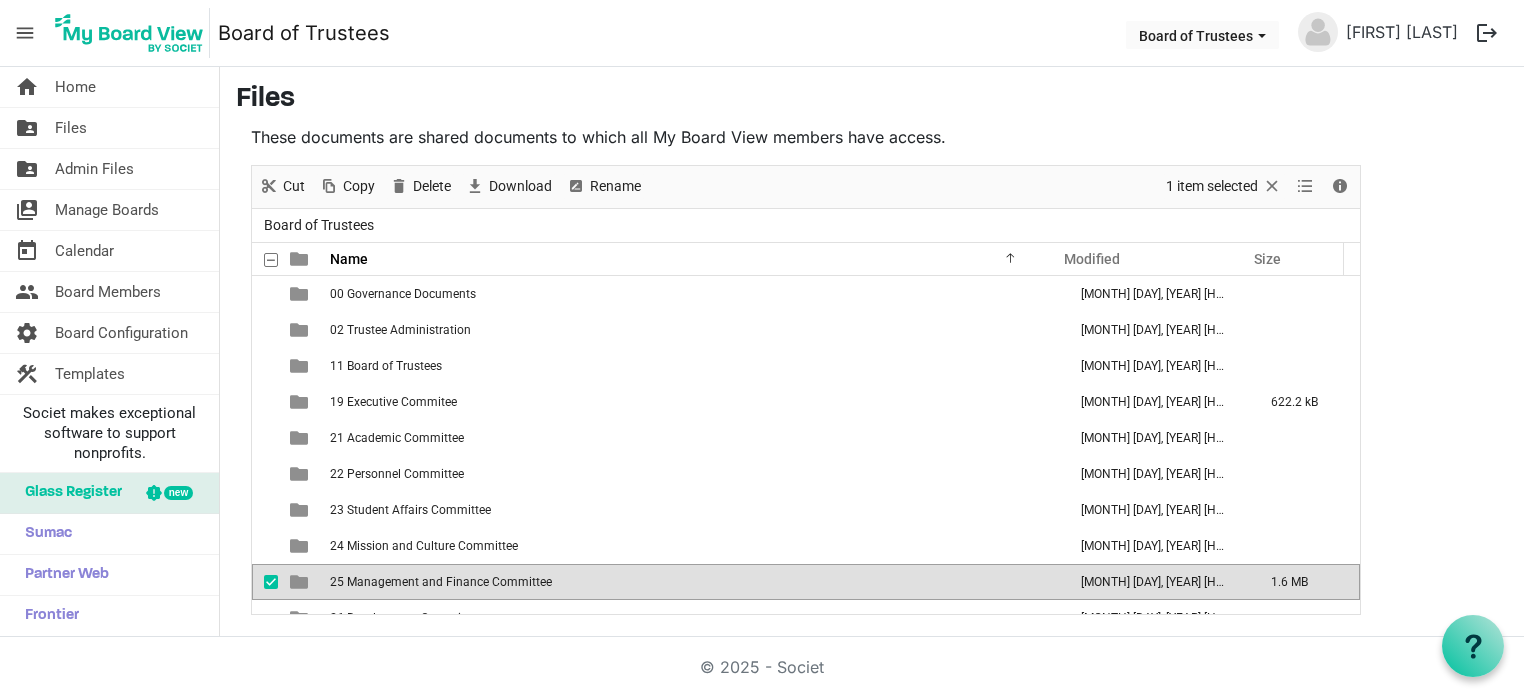 click on "25 Management and Finance Committee" at bounding box center [441, 582] 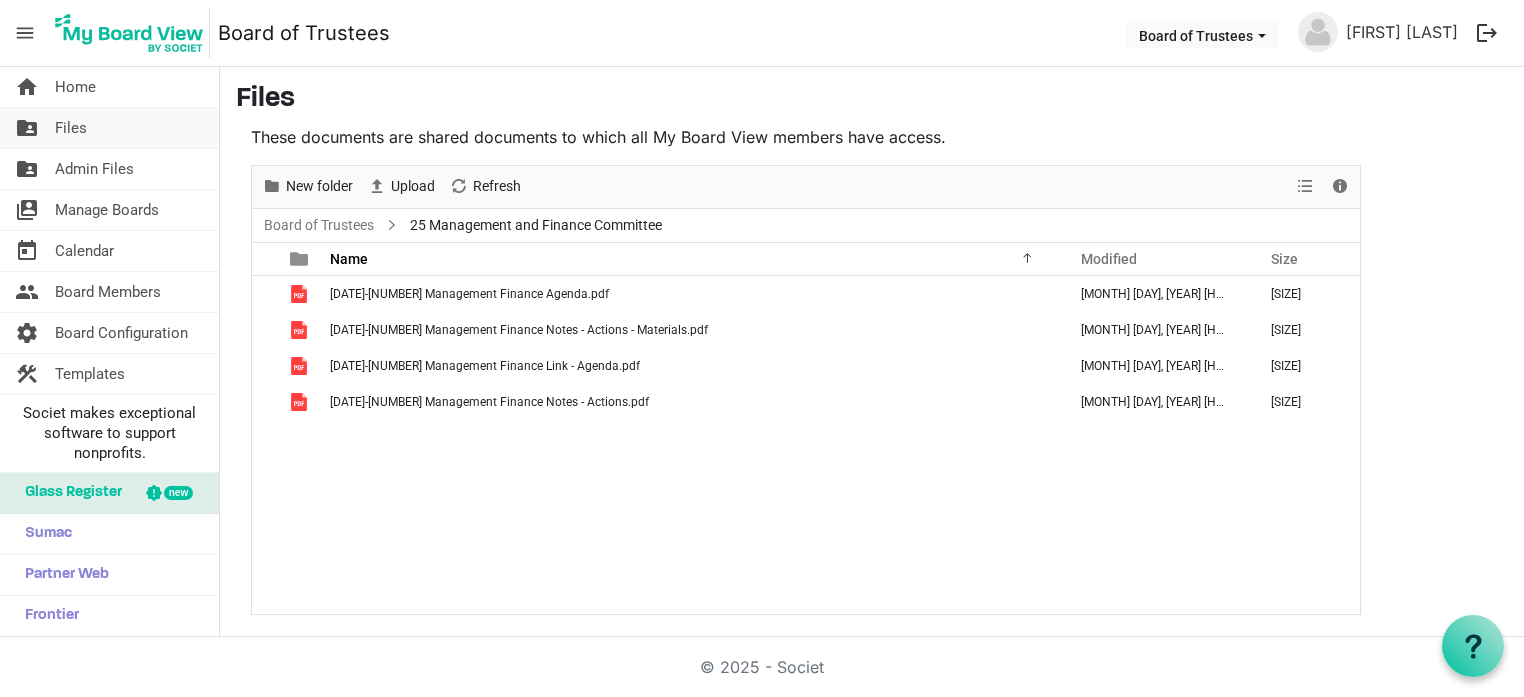 click on "Files" at bounding box center (71, 128) 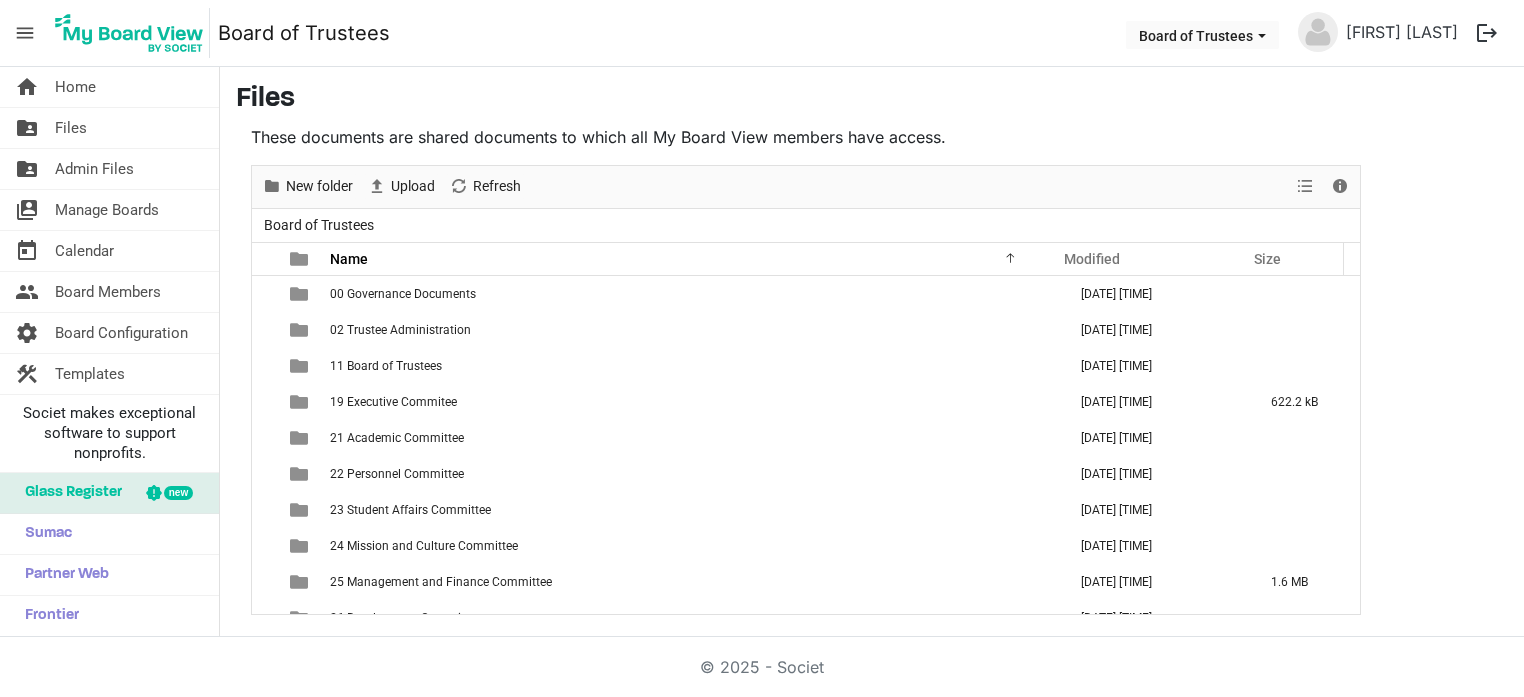 scroll, scrollTop: 0, scrollLeft: 0, axis: both 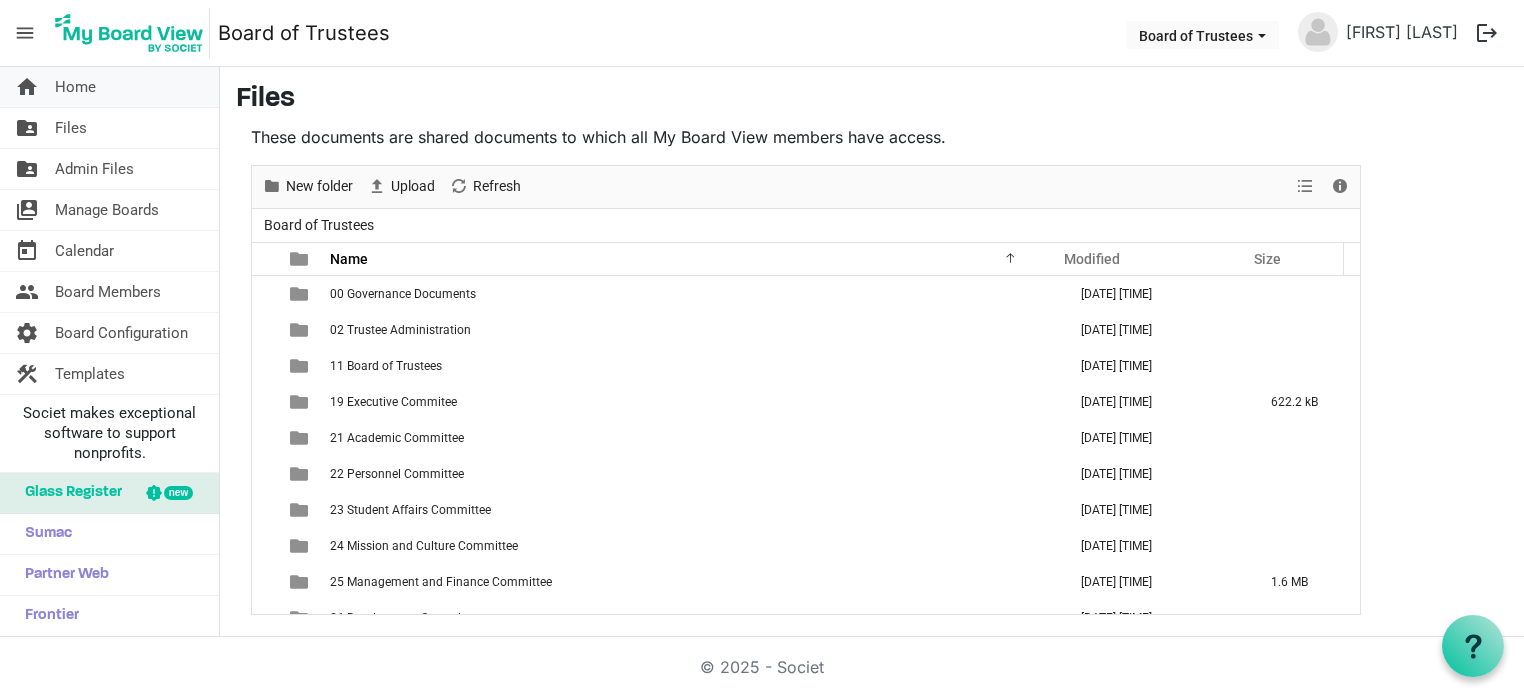 click on "Home" at bounding box center [75, 87] 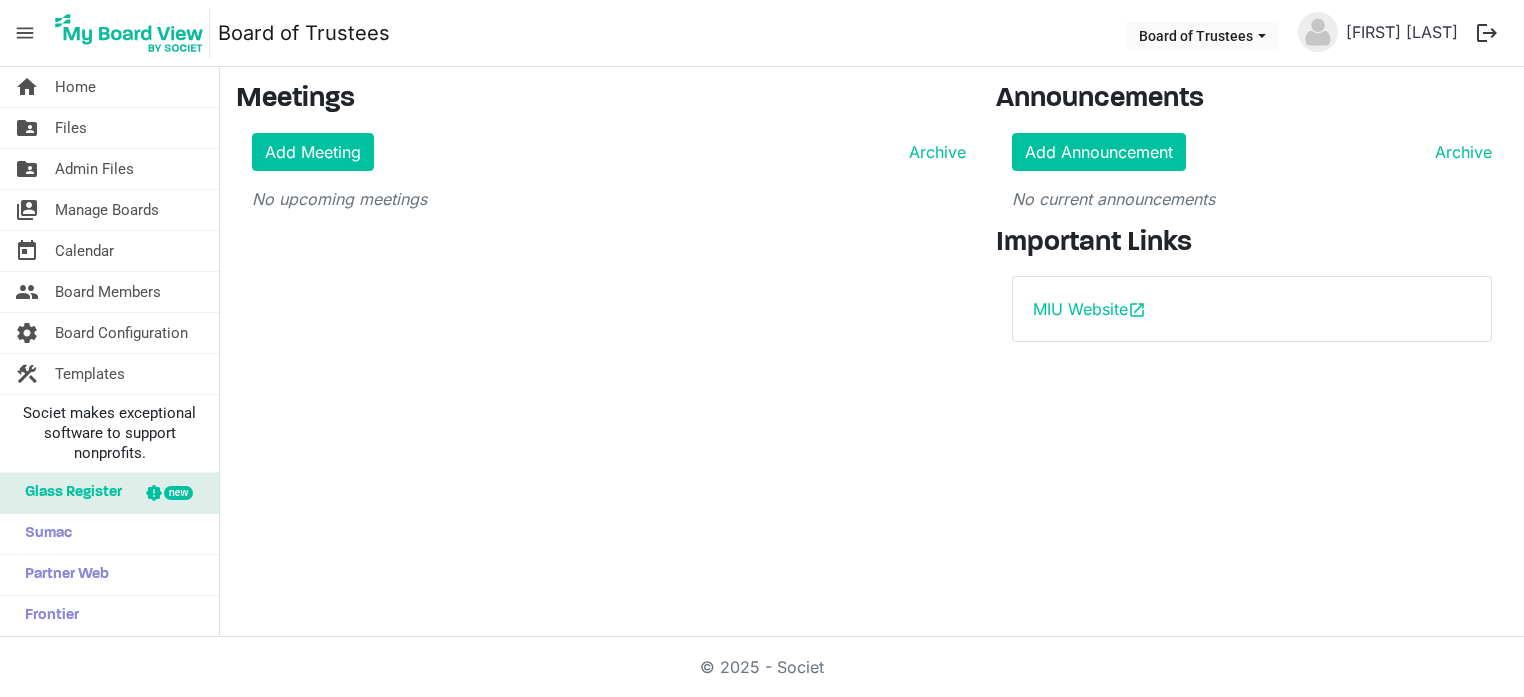 scroll, scrollTop: 0, scrollLeft: 0, axis: both 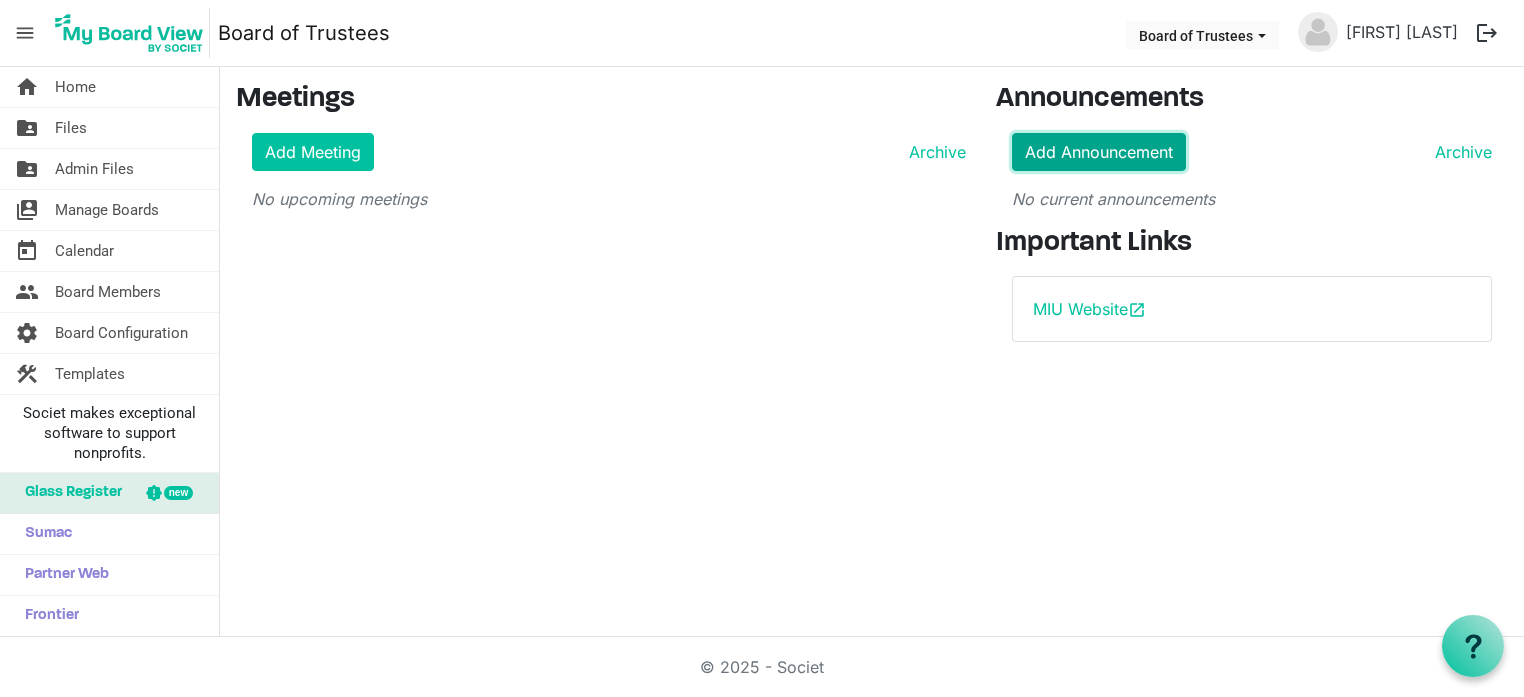 drag, startPoint x: 1110, startPoint y: 152, endPoint x: 1073, endPoint y: 152, distance: 37 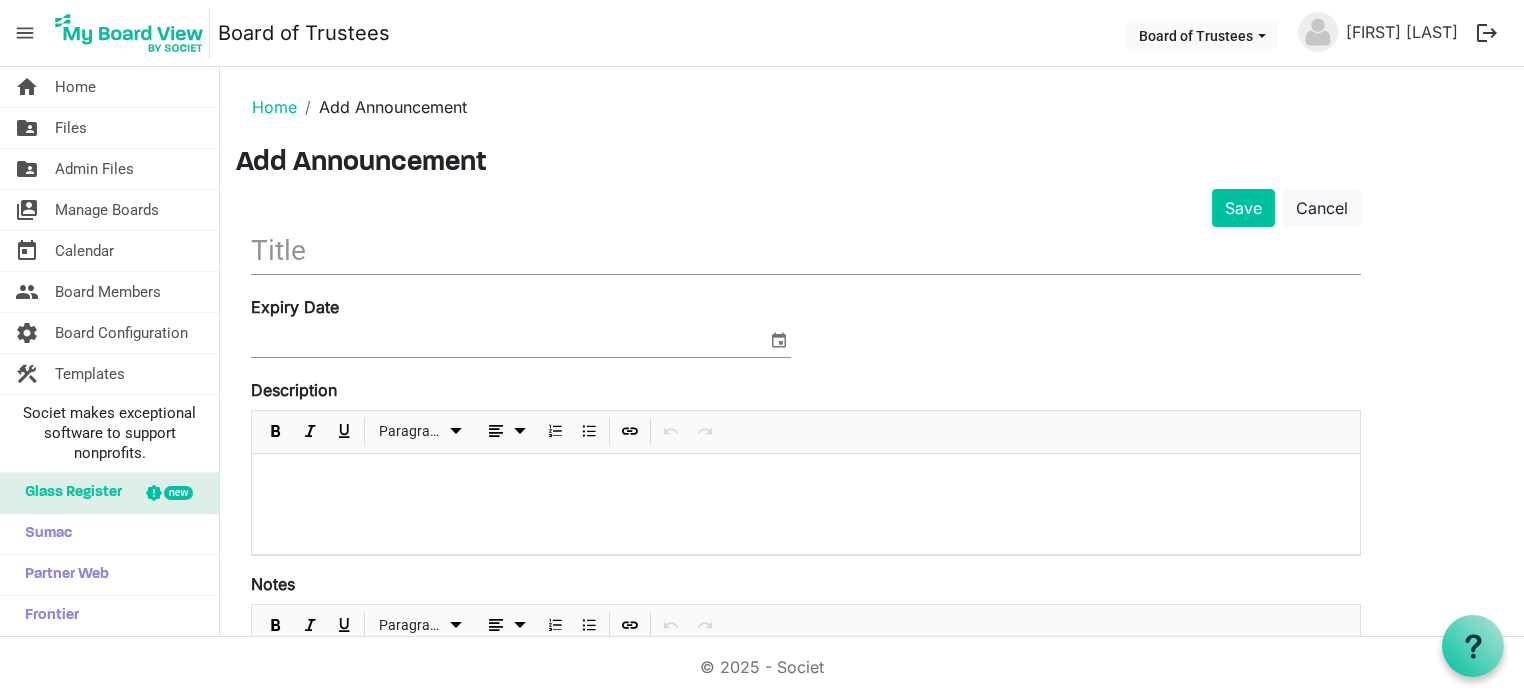 scroll, scrollTop: 0, scrollLeft: 0, axis: both 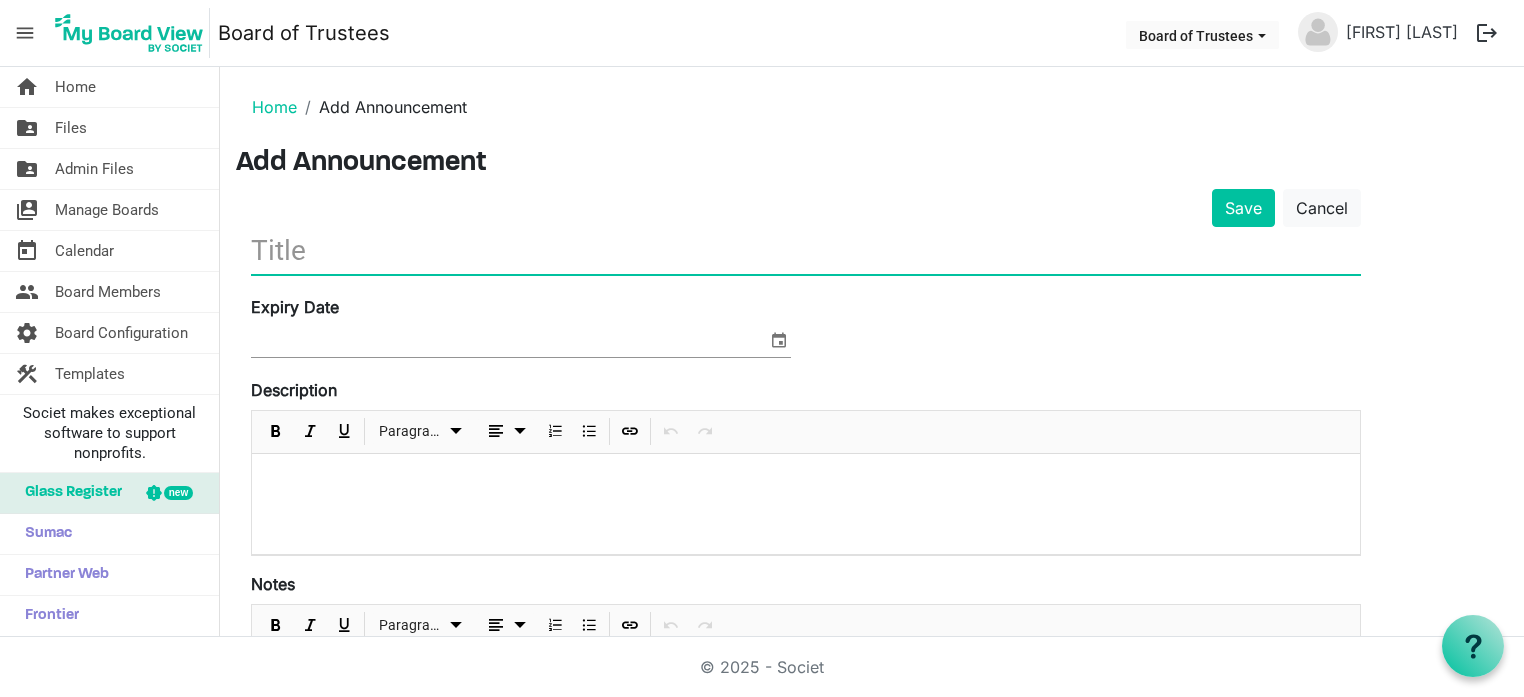 click at bounding box center [806, 250] 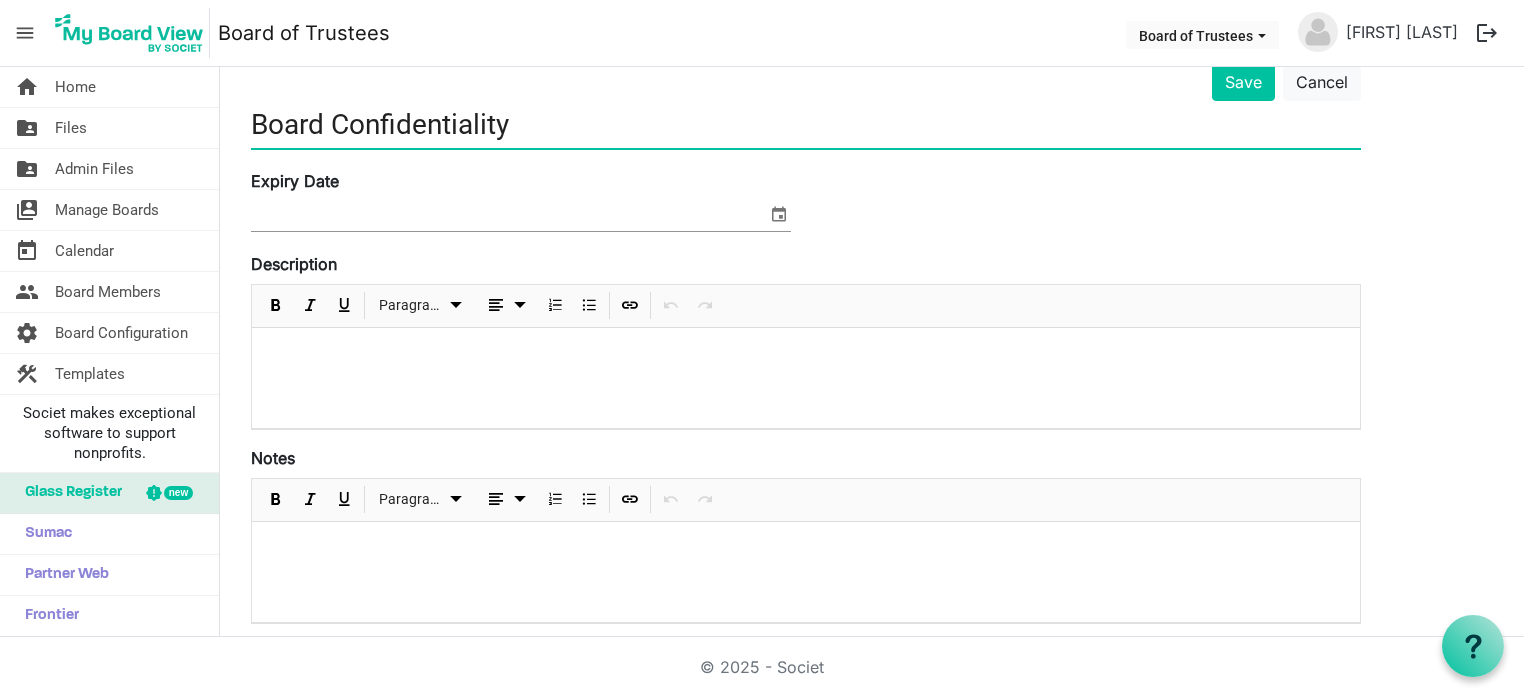 scroll, scrollTop: 107, scrollLeft: 0, axis: vertical 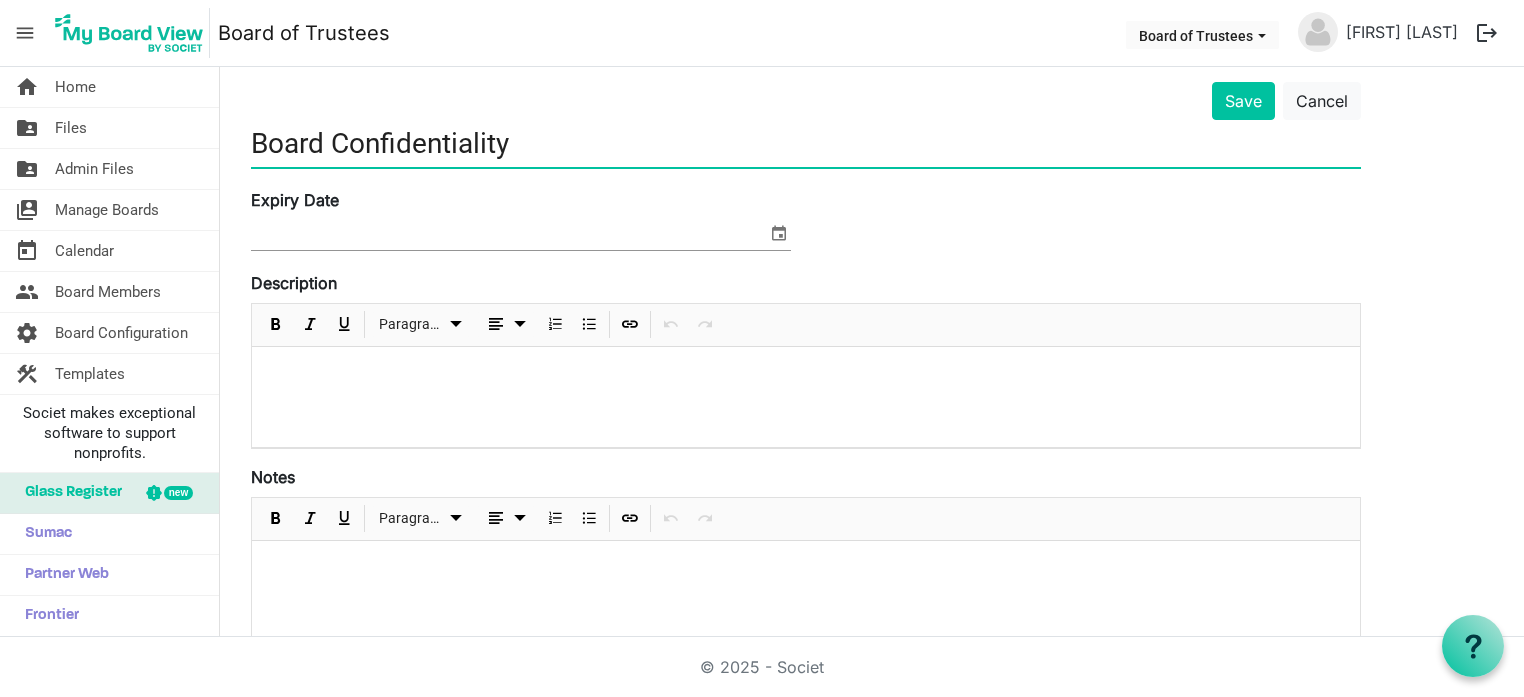 type on "Board Confidentiality" 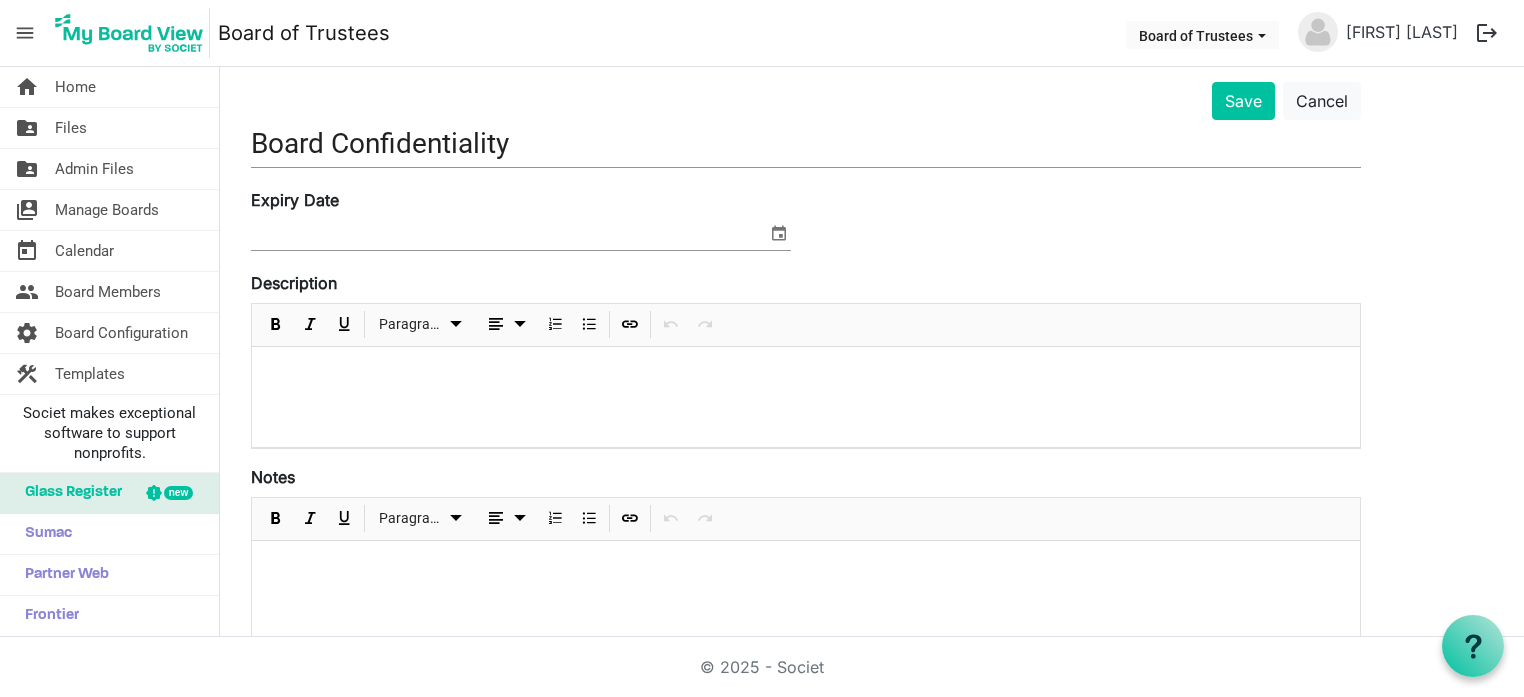 click at bounding box center (806, 373) 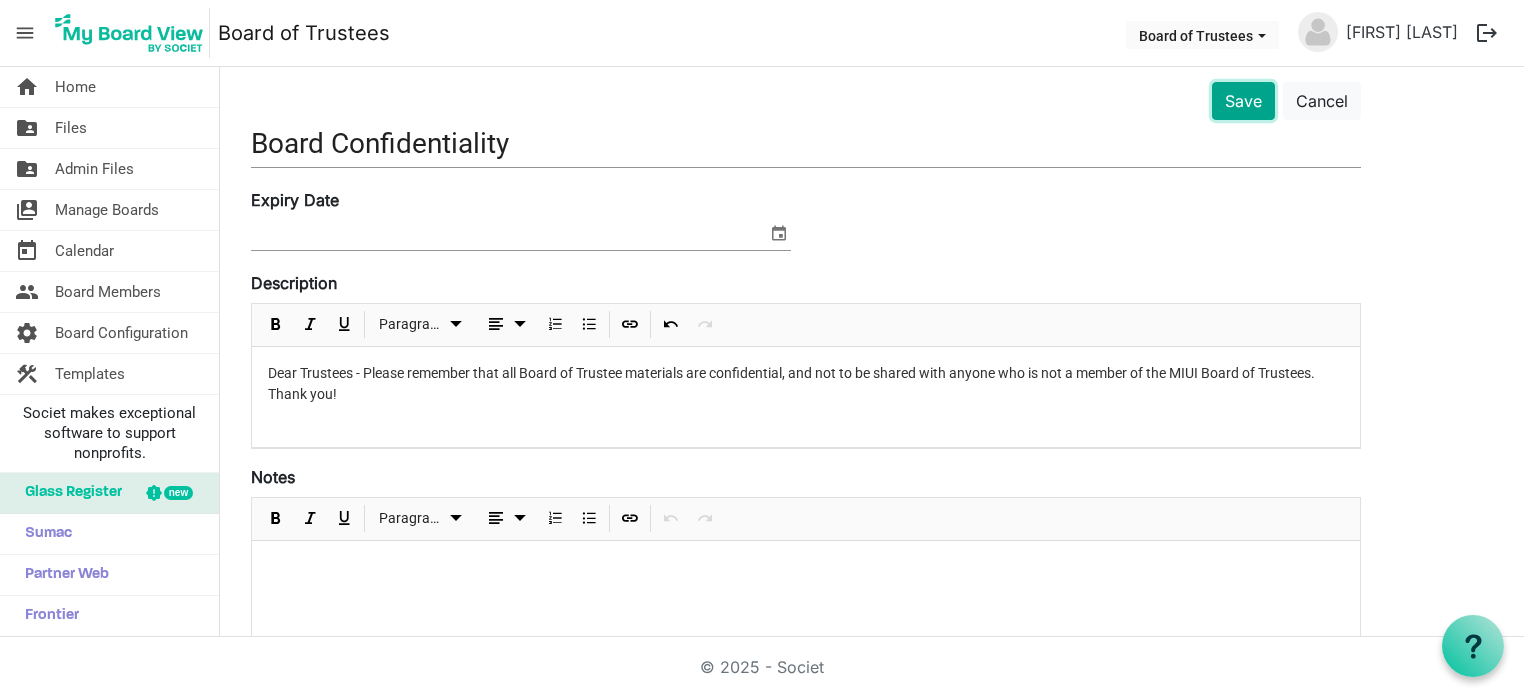 click on "Save" at bounding box center [1243, 101] 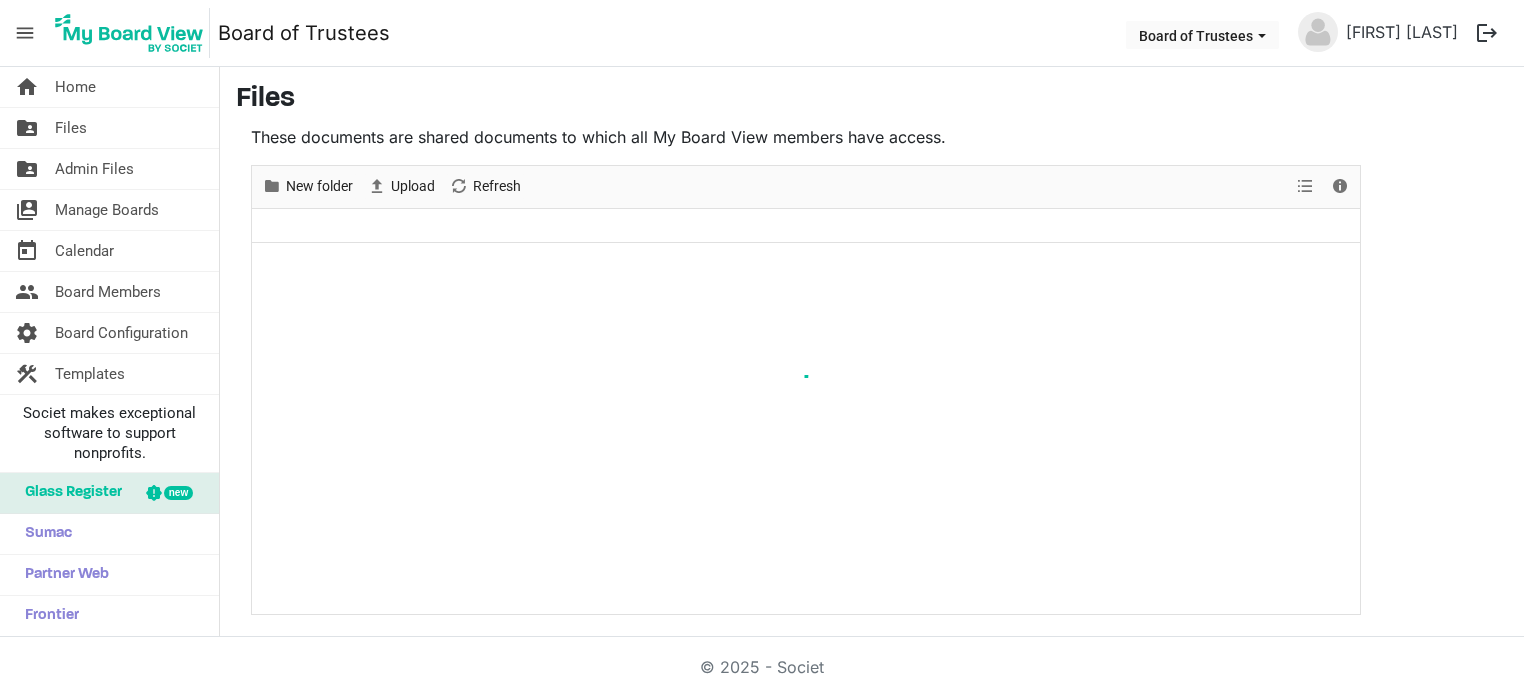 scroll, scrollTop: 0, scrollLeft: 0, axis: both 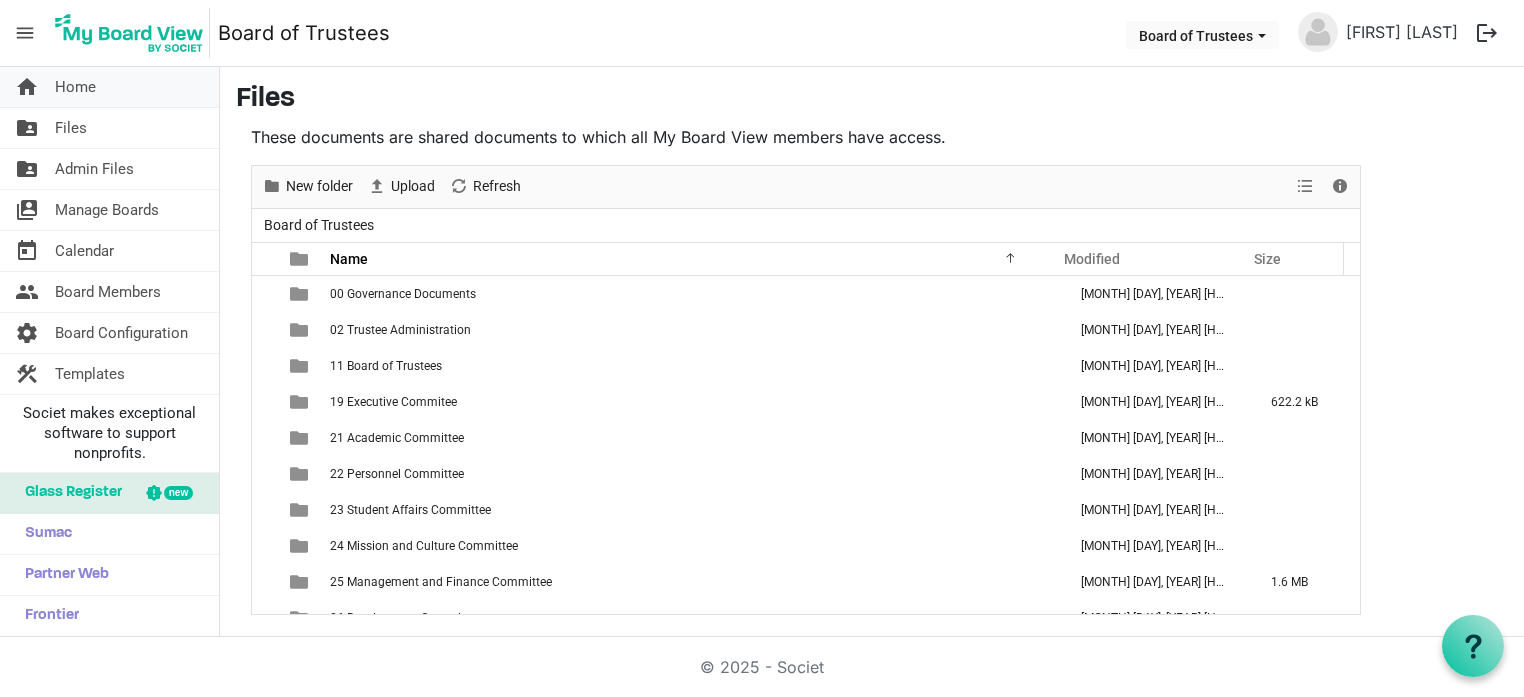 click on "Home" at bounding box center (75, 87) 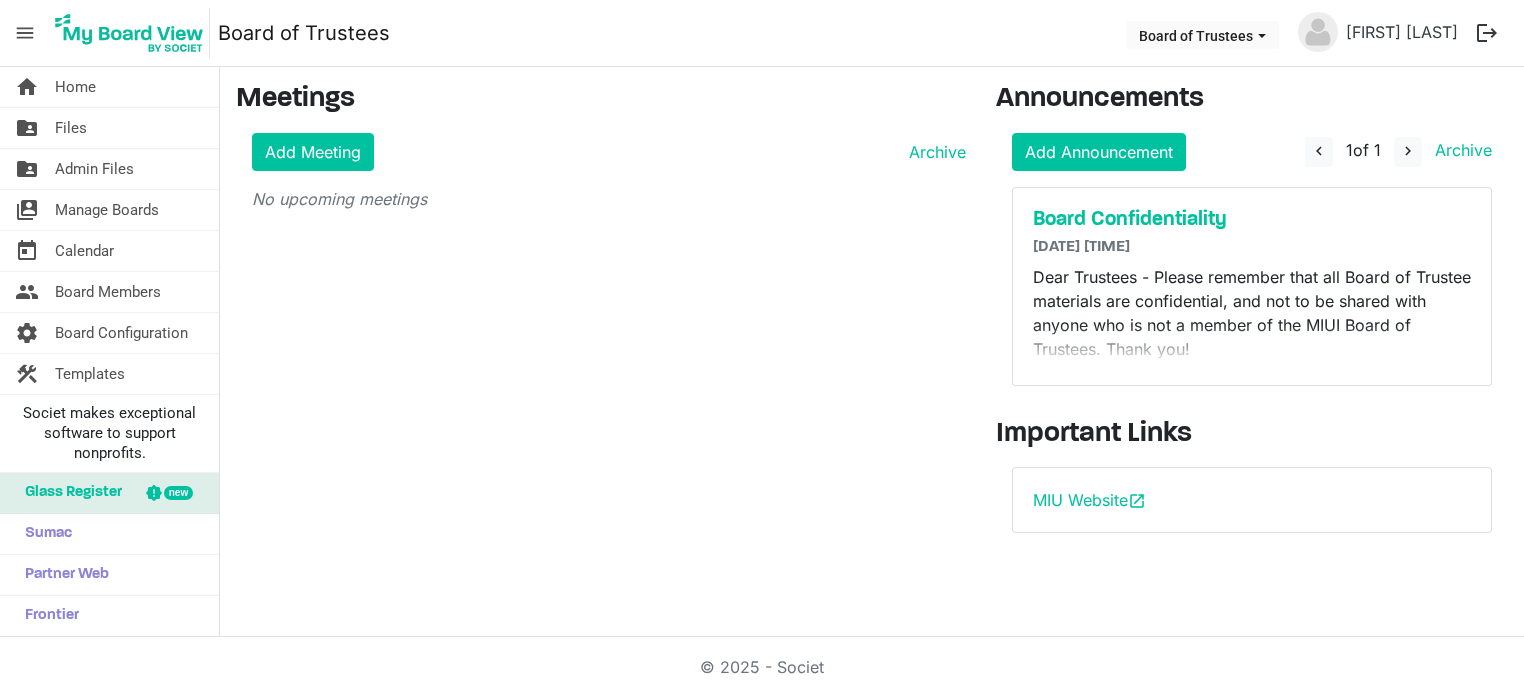 scroll, scrollTop: 0, scrollLeft: 0, axis: both 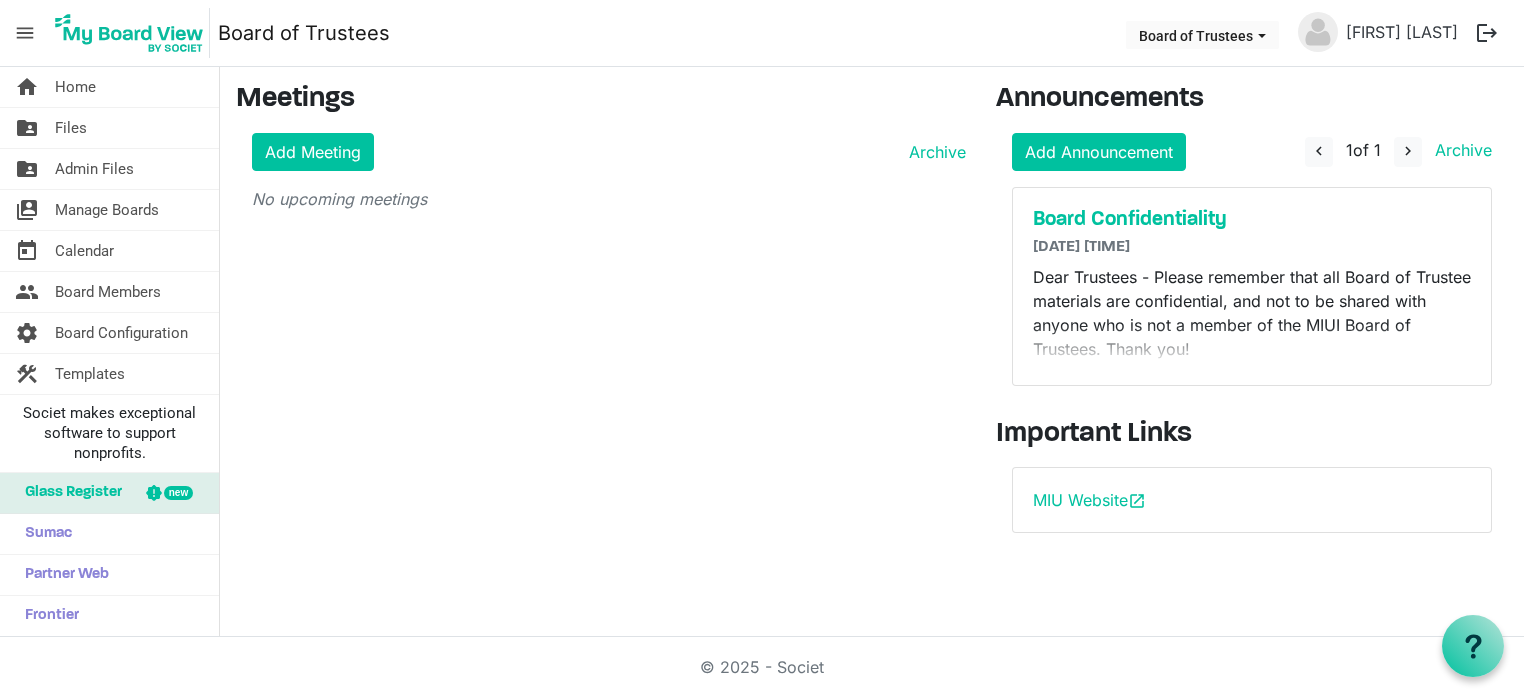 drag, startPoint x: 1100, startPoint y: 264, endPoint x: 1064, endPoint y: 269, distance: 36.345562 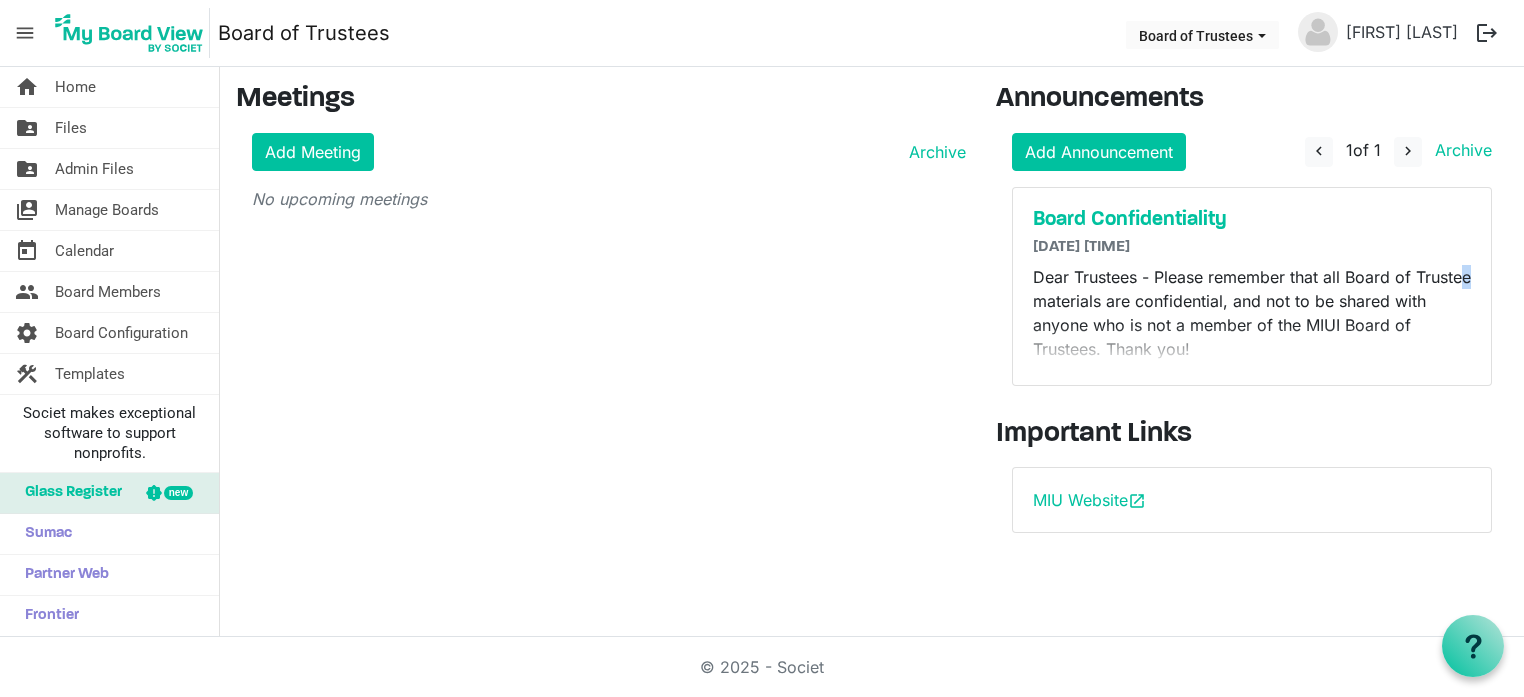 drag, startPoint x: 1134, startPoint y: 290, endPoint x: 1085, endPoint y: 293, distance: 49.09175 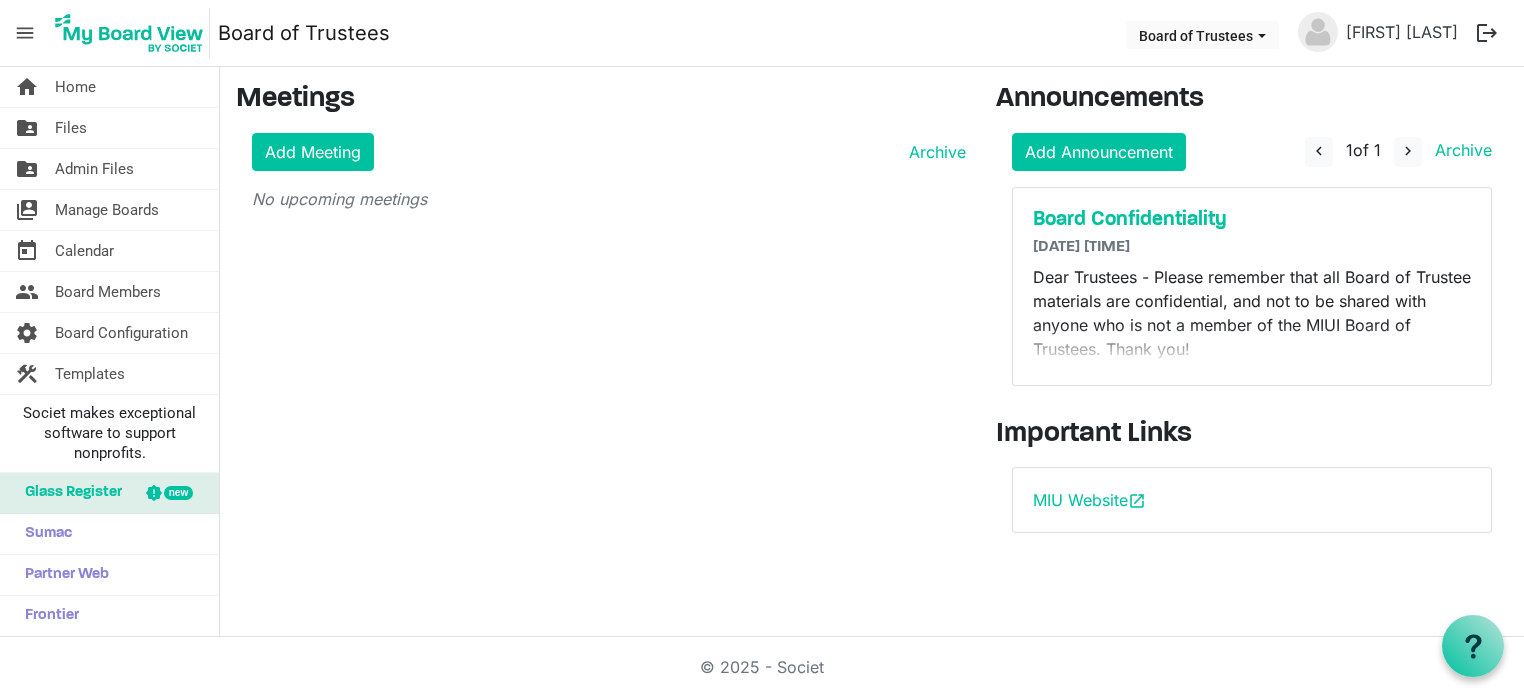 click on "Dear Trustees - Please remember that all Board of Trustee materials are confidential, and not to be shared with anyone who is not a member of the MIUI Board of Trustees. Thank you!" at bounding box center (1252, 313) 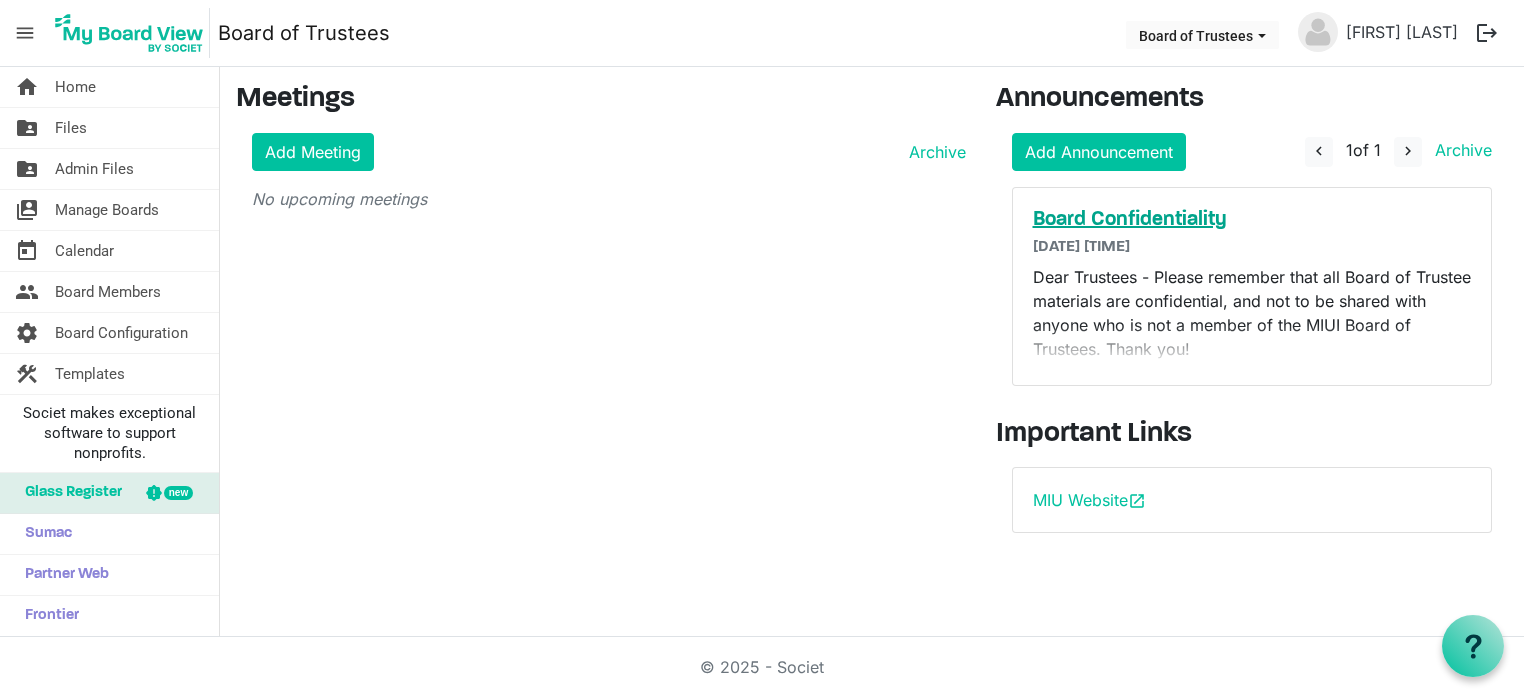 click on "Board Confidentiality" at bounding box center [1252, 220] 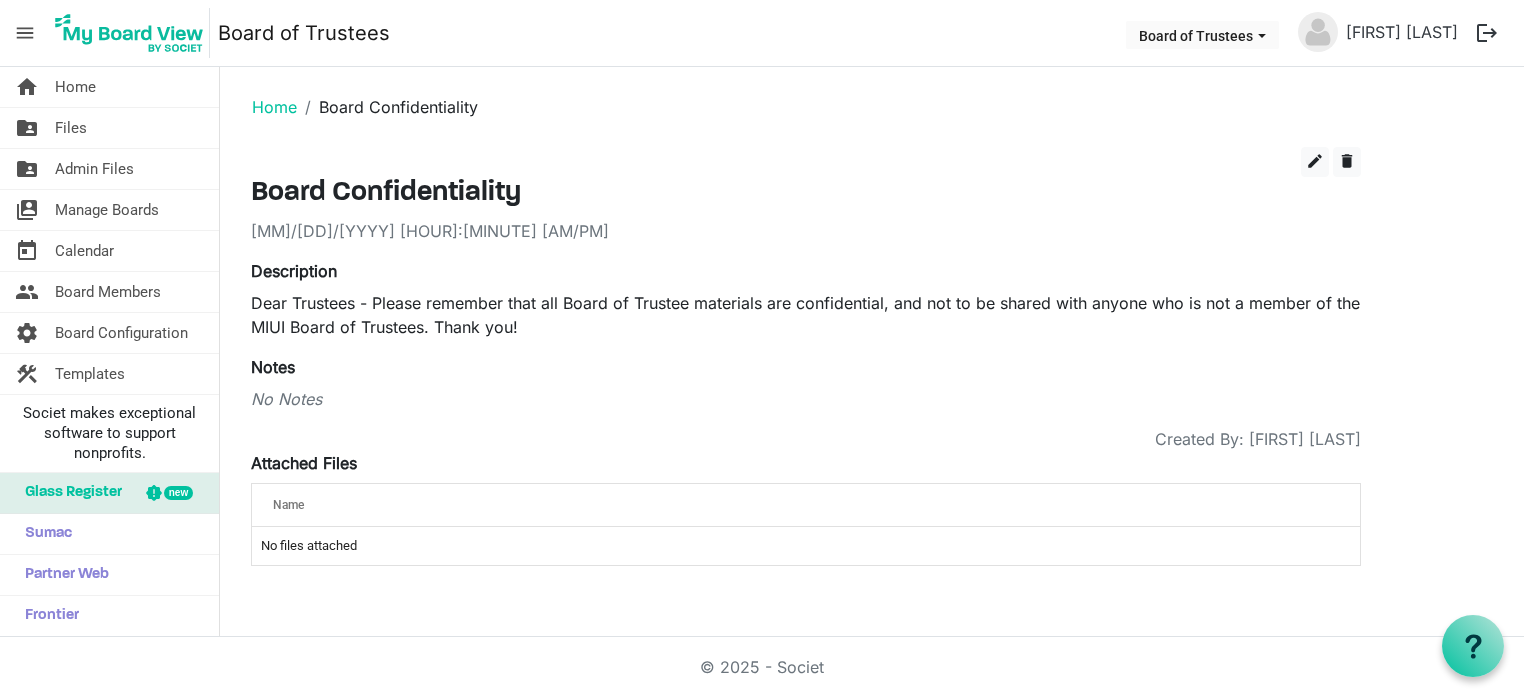 scroll, scrollTop: 0, scrollLeft: 0, axis: both 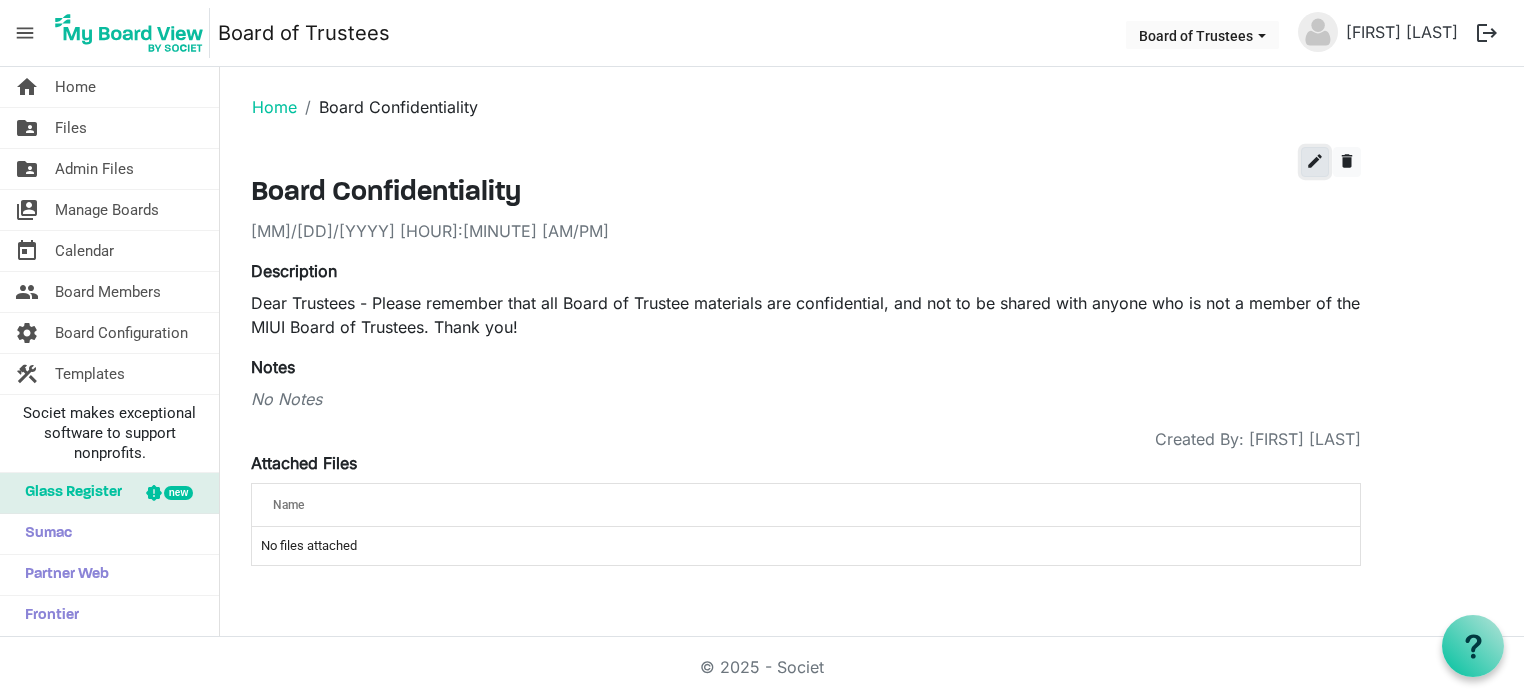 drag, startPoint x: 1322, startPoint y: 168, endPoint x: 1318, endPoint y: 158, distance: 10.770329 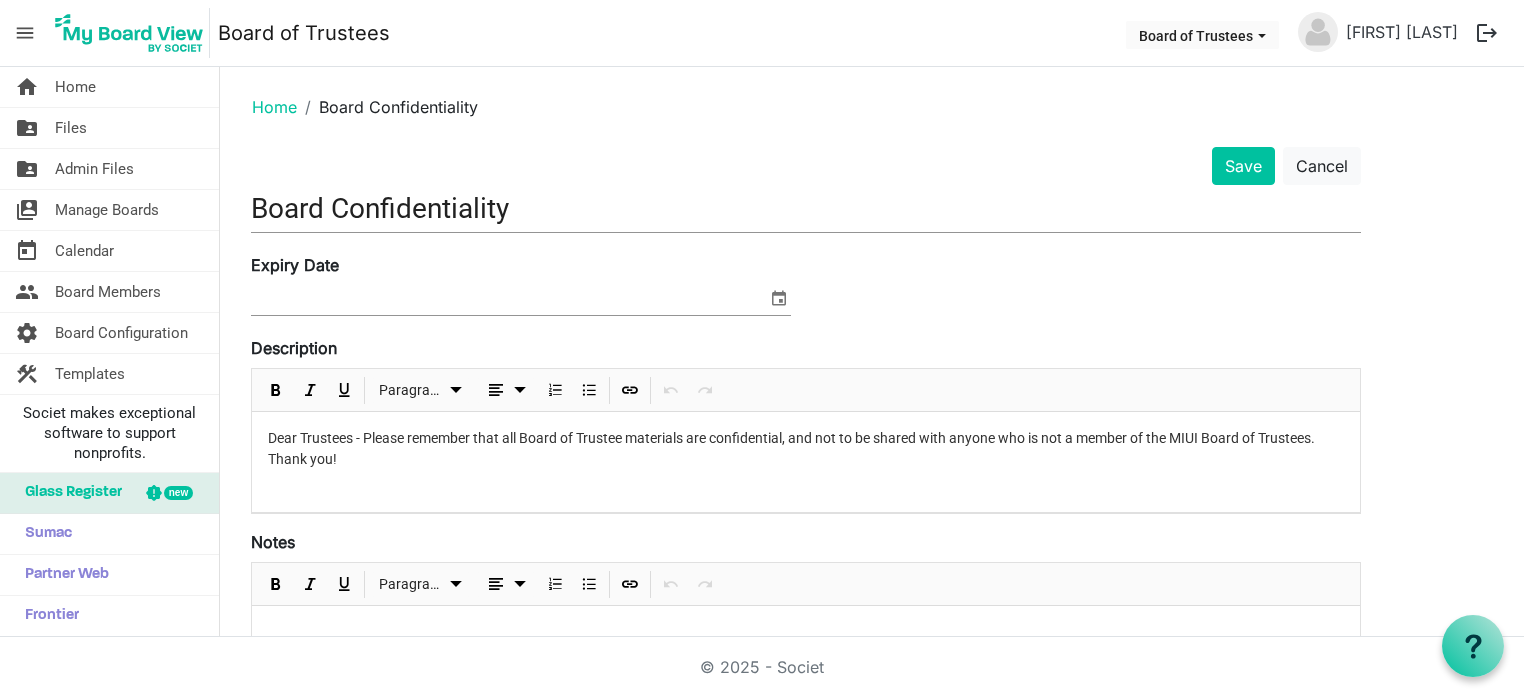 click on "Dear Trustees - Please remember that all Board of Trustee materials are confidential, and not to be shared with anyone who is not a member of the MIUI Board of Trustees. Thank you!" at bounding box center [806, 449] 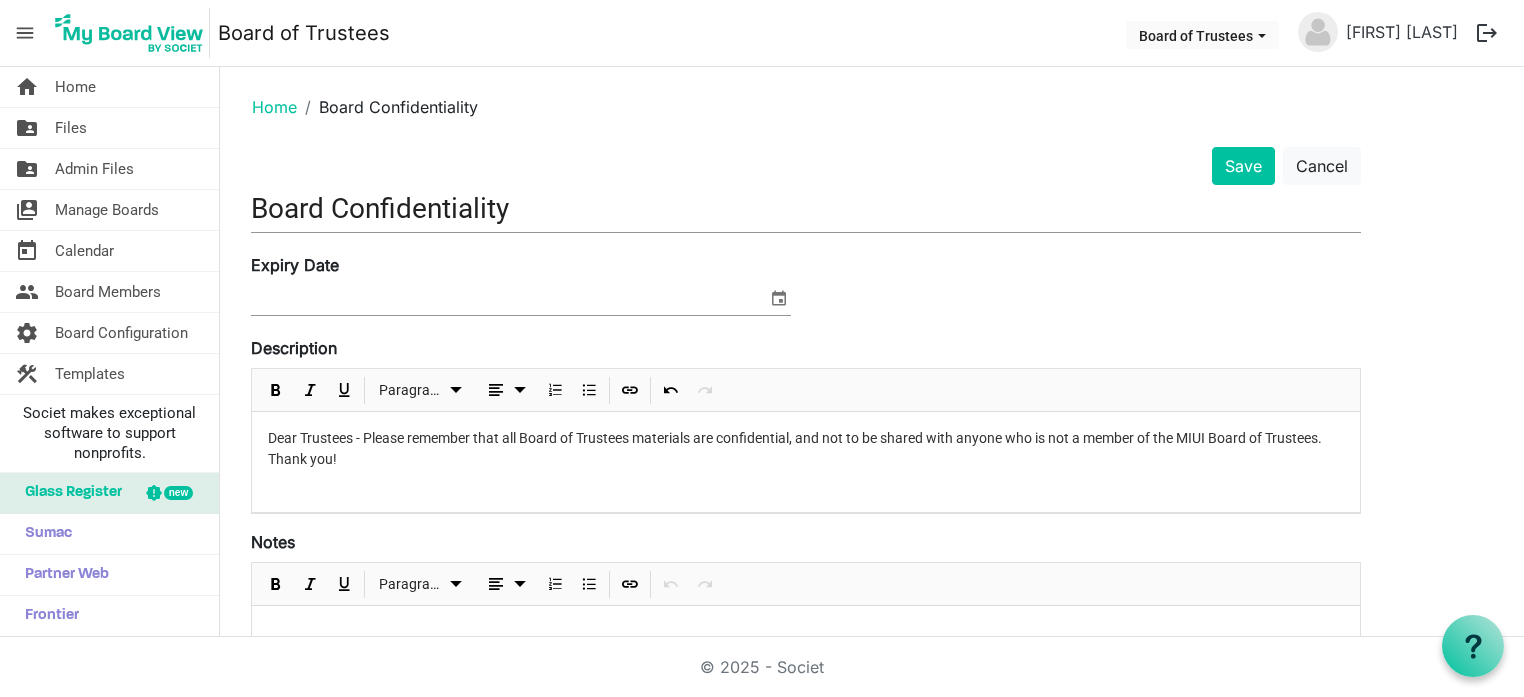 click on "Dear Trustees - Please remember that all Board of Trustees materials are confidential, and not to be shared with anyone who is not a member of the MIUI Board of Trustees. Thank you!" at bounding box center (806, 449) 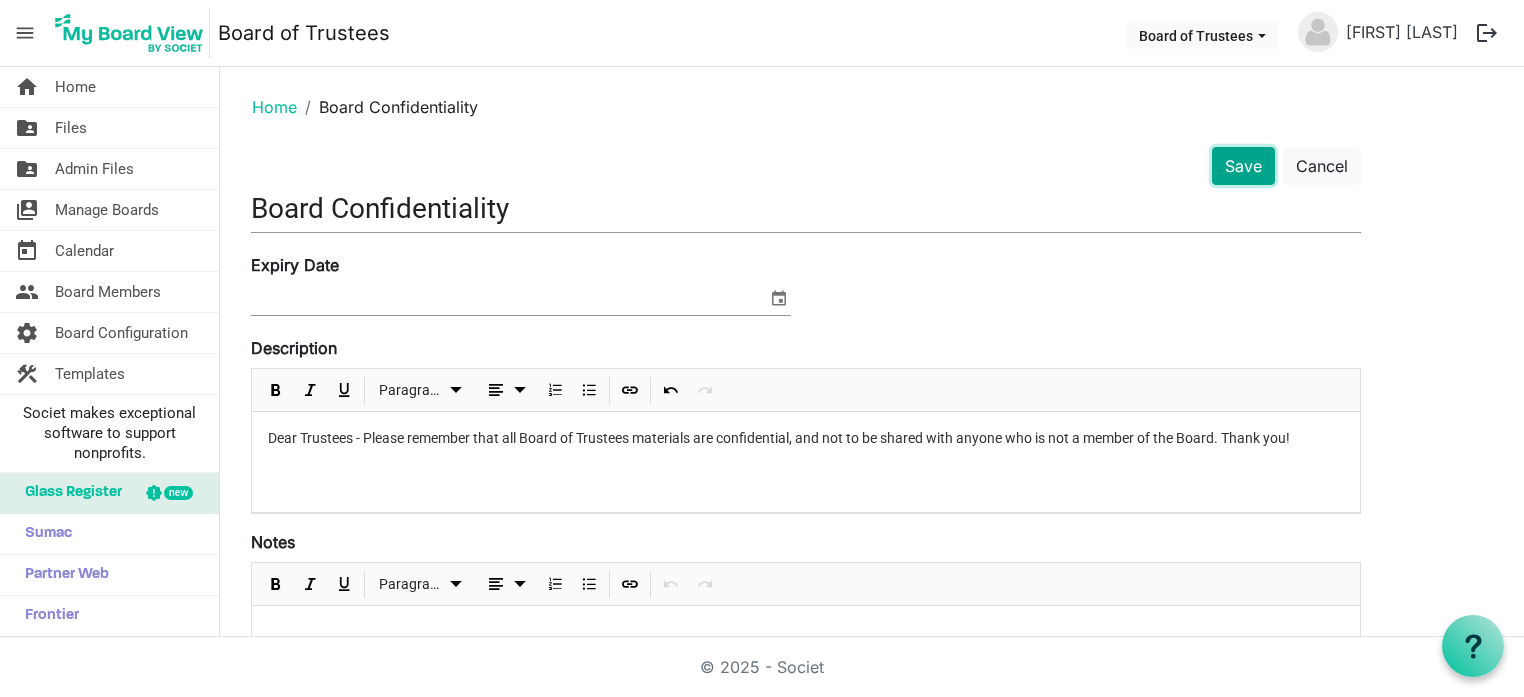 click on "Save" at bounding box center (1243, 166) 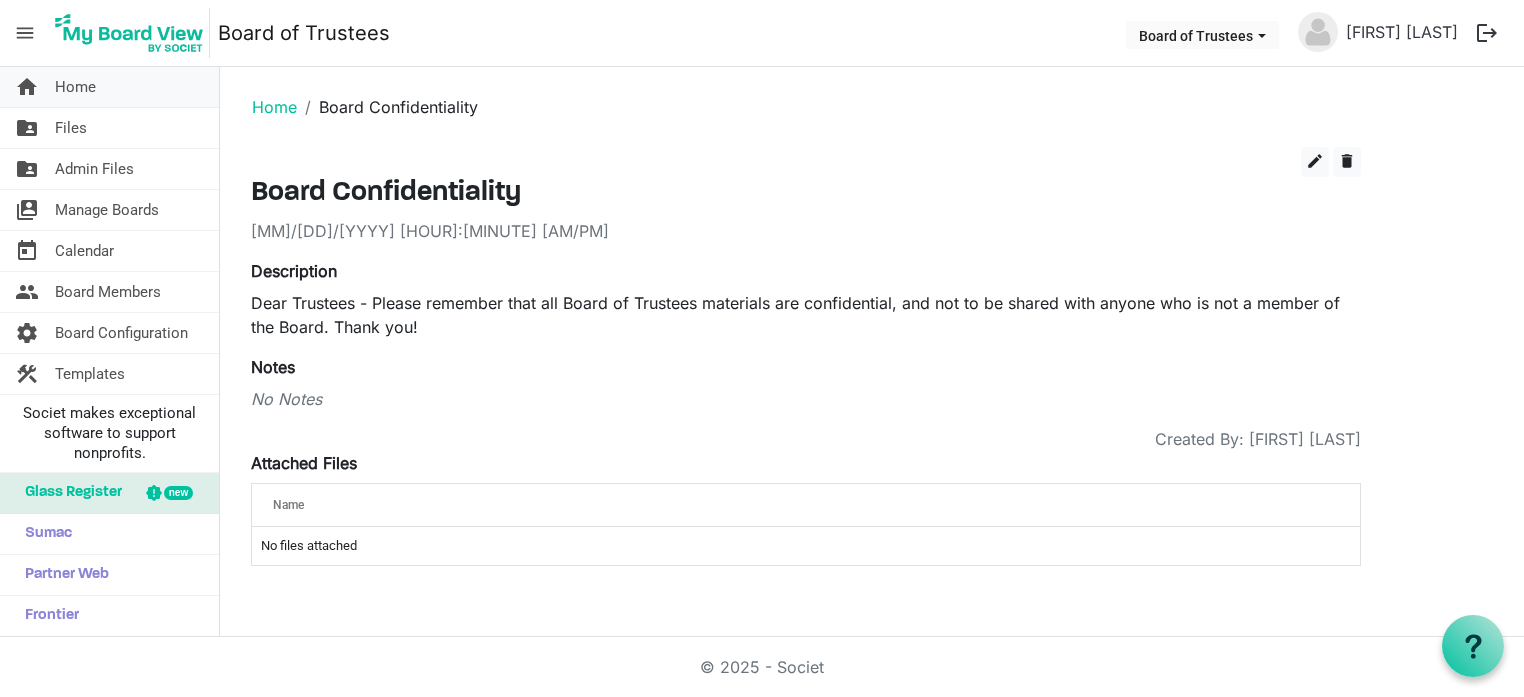 click on "Home" at bounding box center (75, 87) 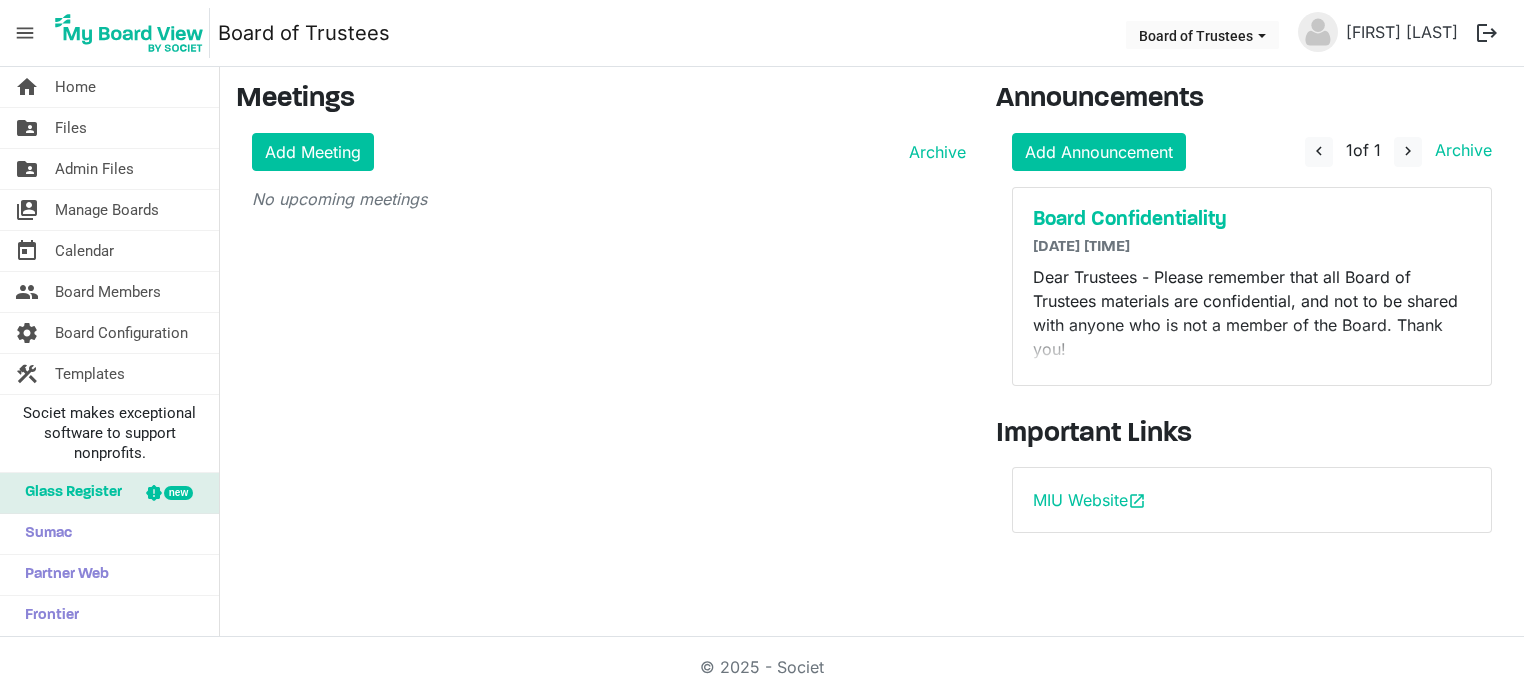 scroll, scrollTop: 0, scrollLeft: 0, axis: both 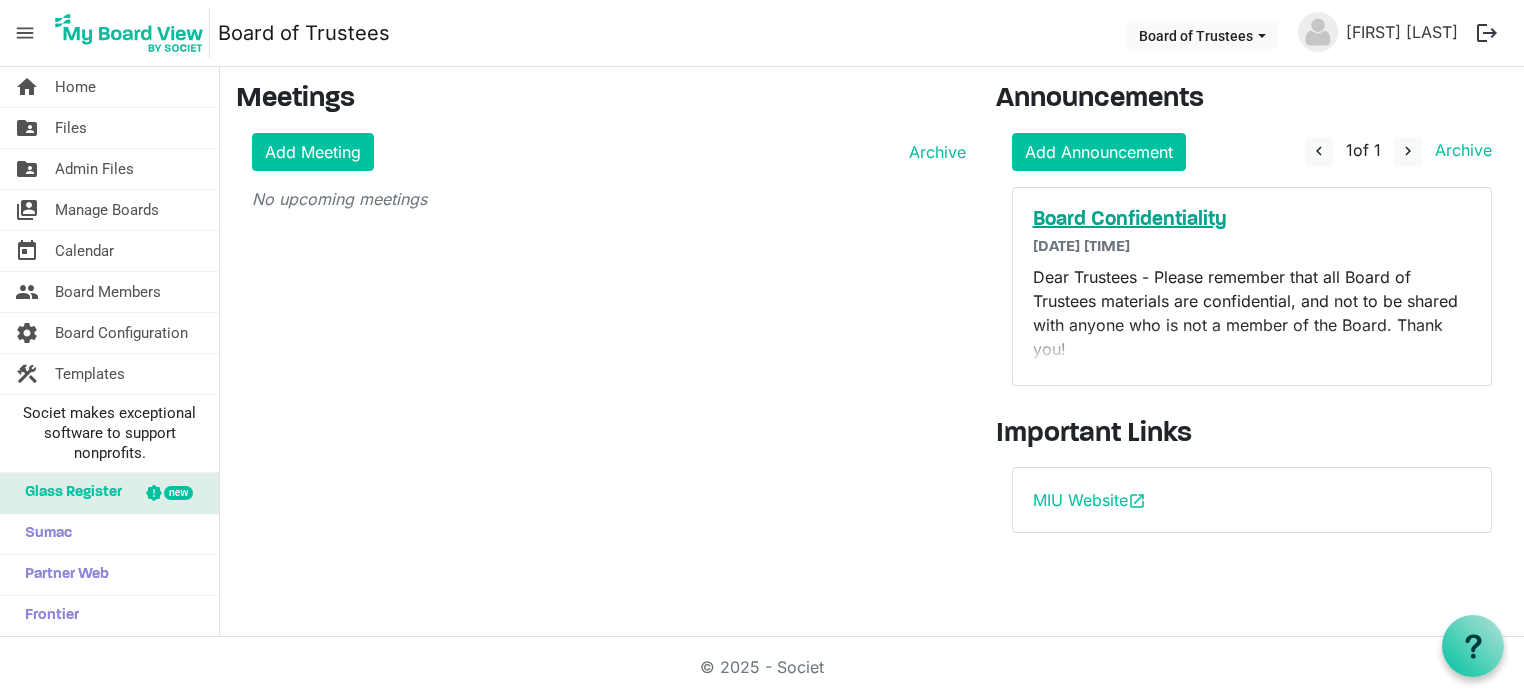 click on "Board Confidentiality" at bounding box center [1252, 220] 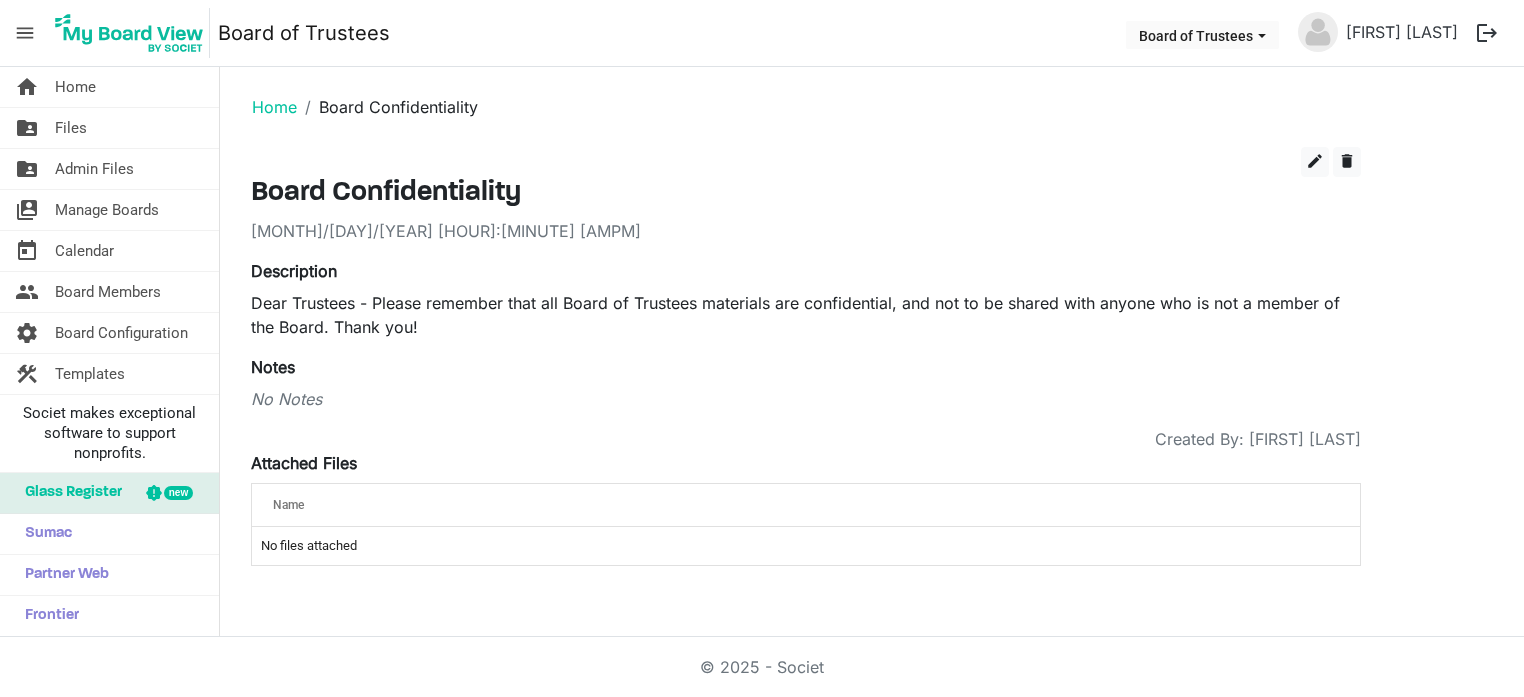 scroll, scrollTop: 0, scrollLeft: 0, axis: both 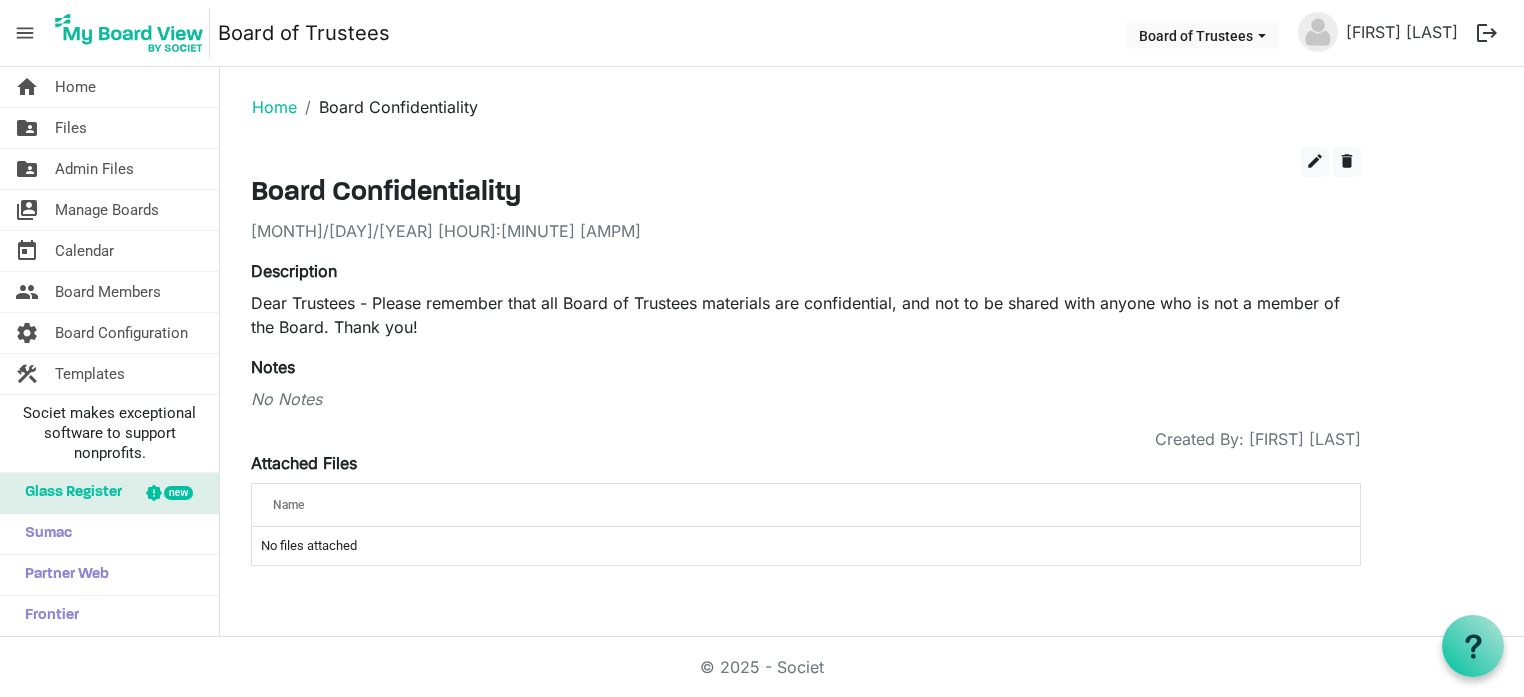 click on "Dear Trustees - Please remember that all Board of Trustees materials are confidential, and not to be shared with anyone who is not a member of the Board. Thank you!" at bounding box center [806, 315] 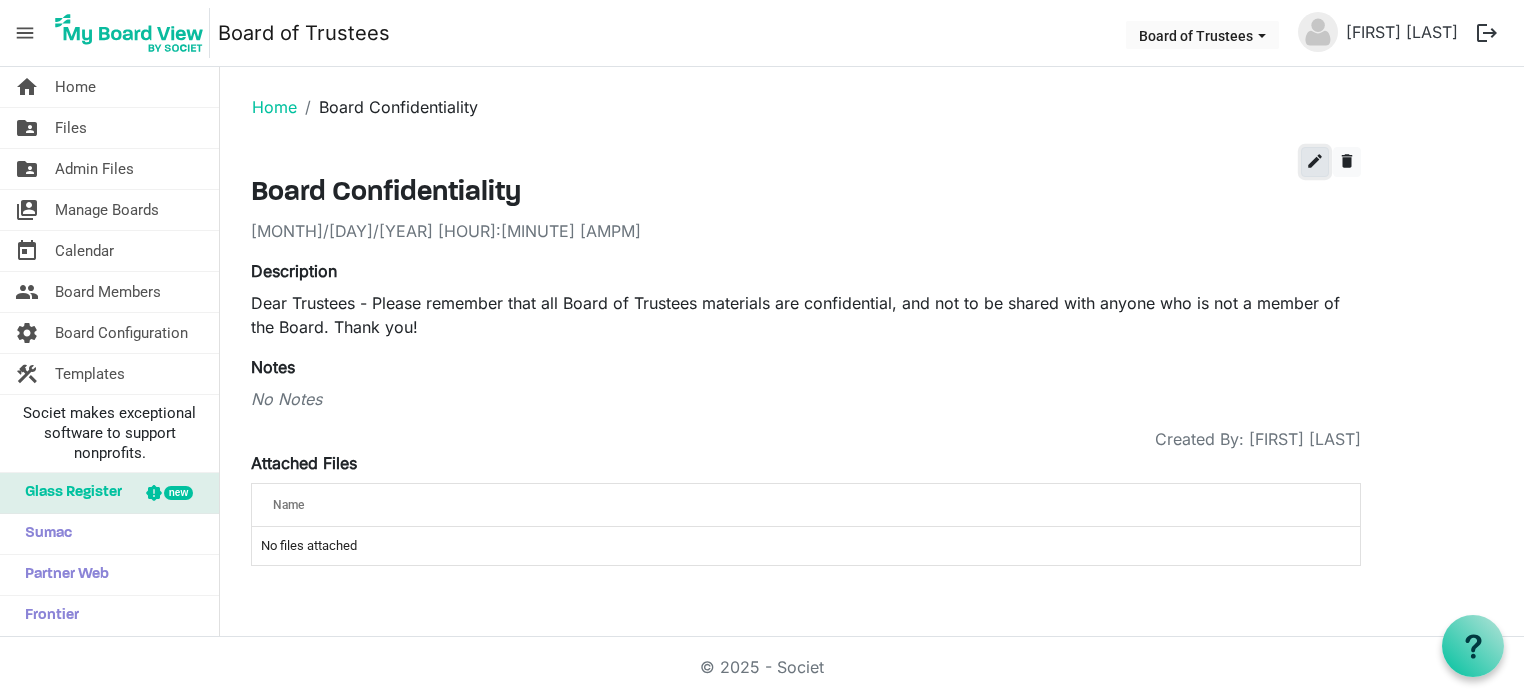 click on "edit" at bounding box center (1315, 161) 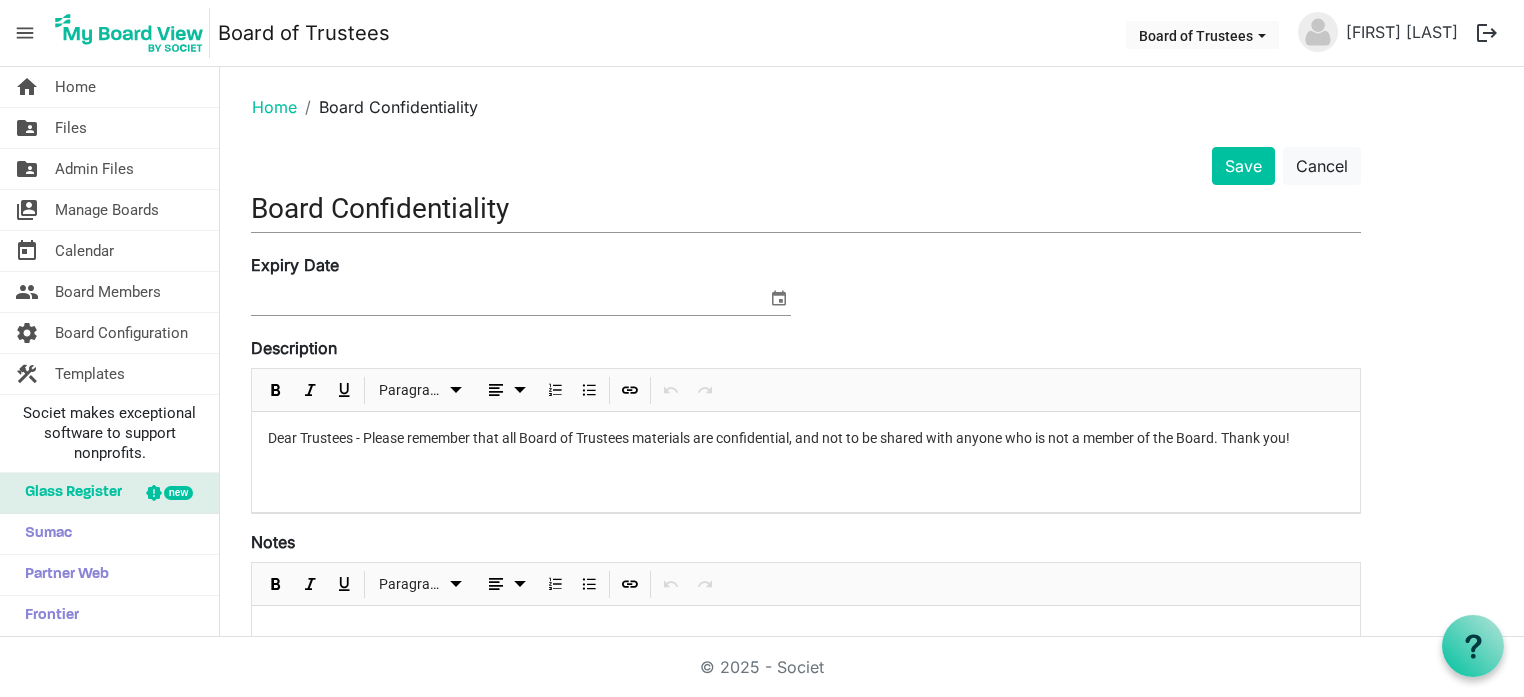 click on "Dear Trustees - Please remember that all Board of Trustees materials are confidential, and not to be shared with anyone who is not a member of the Board. Thank you!" at bounding box center (806, 438) 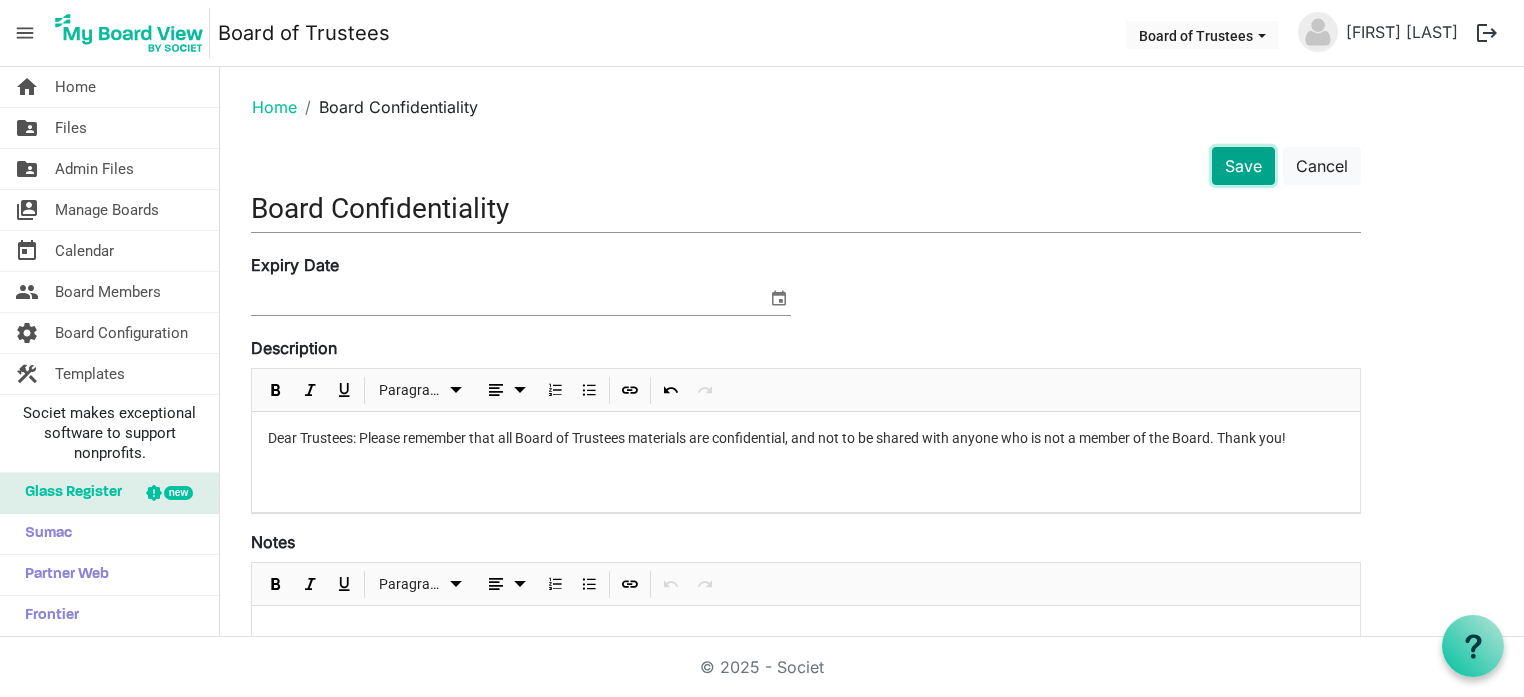 click on "Save" at bounding box center [1243, 166] 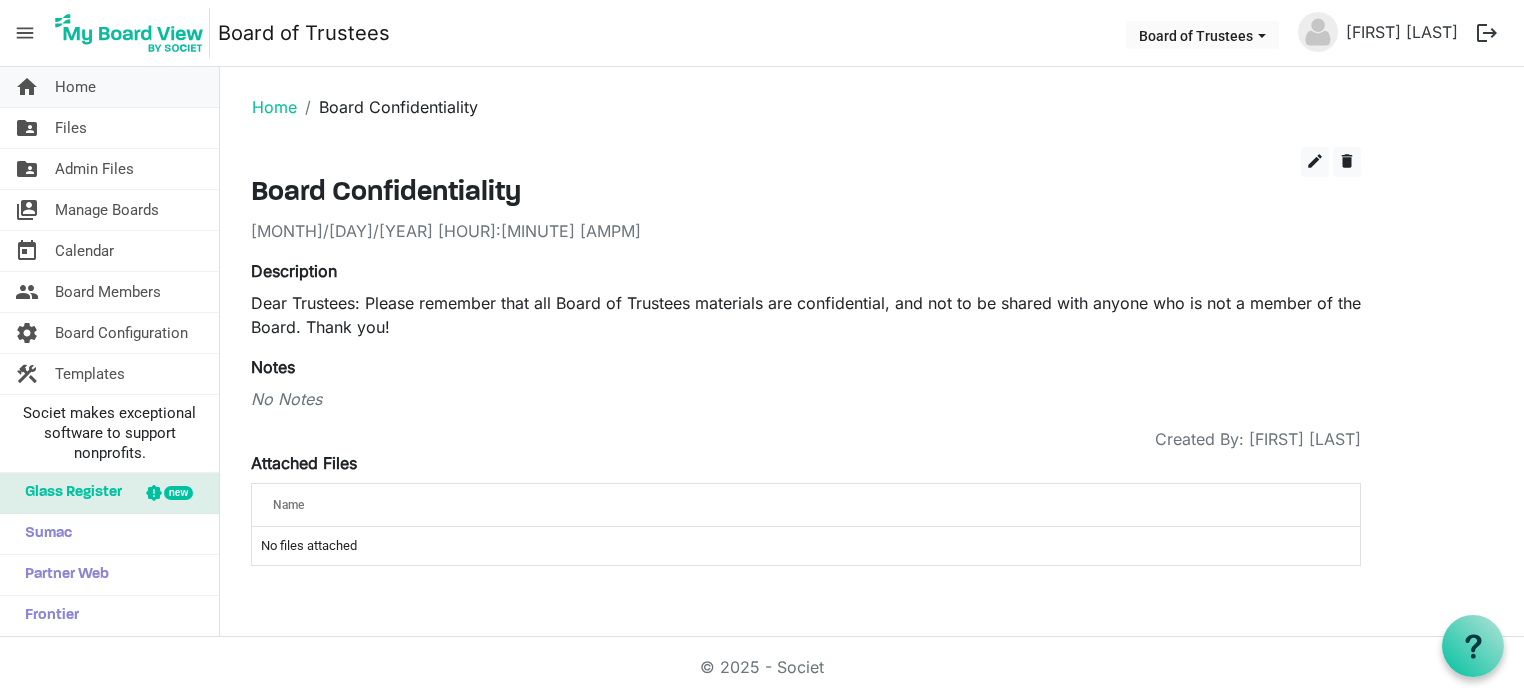 click on "Home" at bounding box center [75, 87] 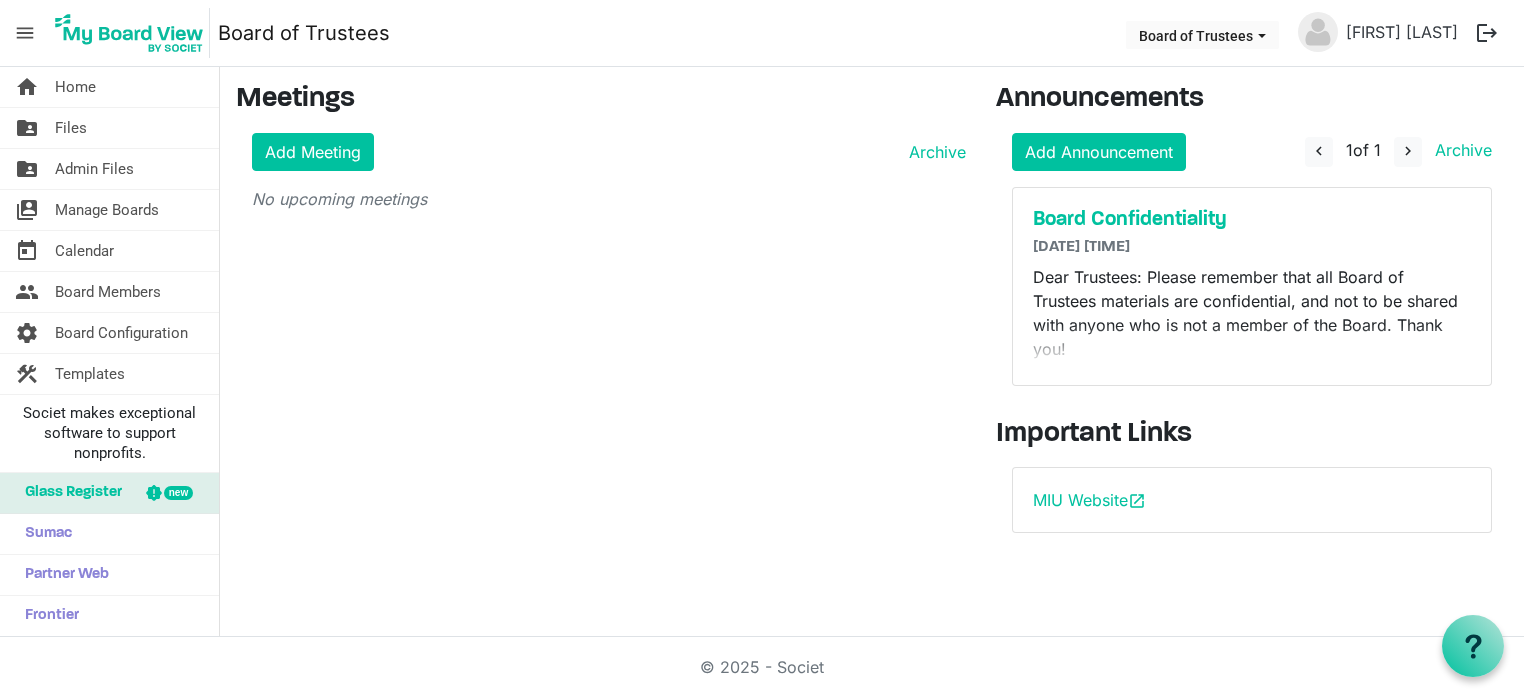 scroll, scrollTop: 0, scrollLeft: 0, axis: both 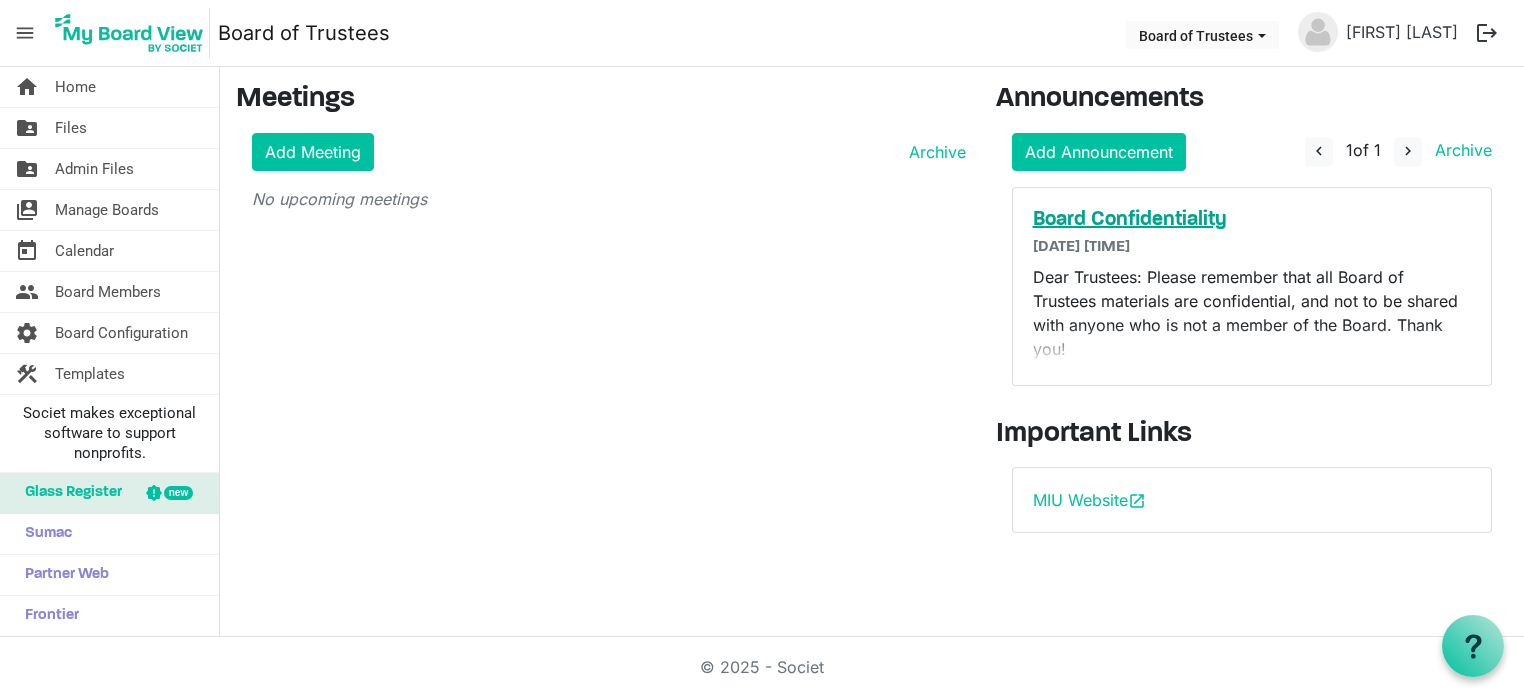 click on "Board Confidentiality" at bounding box center (1252, 220) 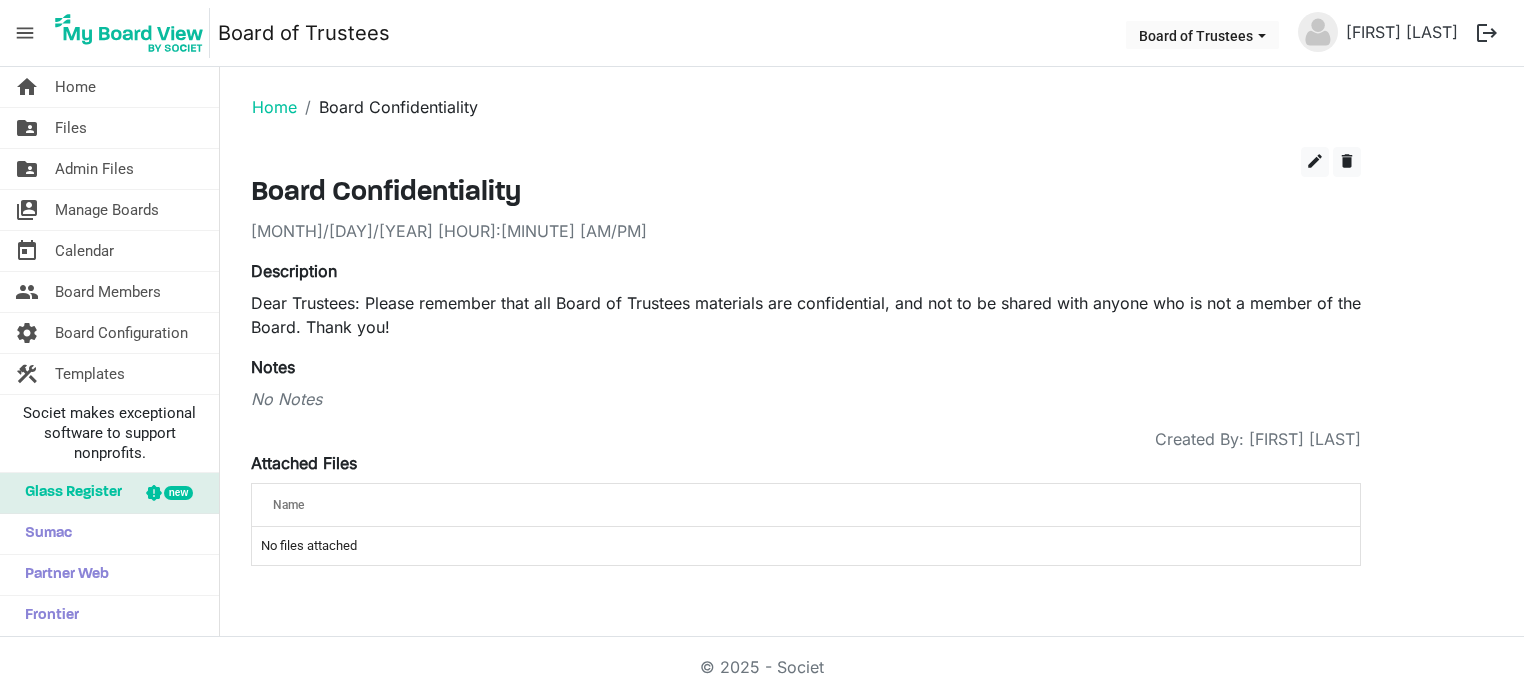 scroll, scrollTop: 0, scrollLeft: 0, axis: both 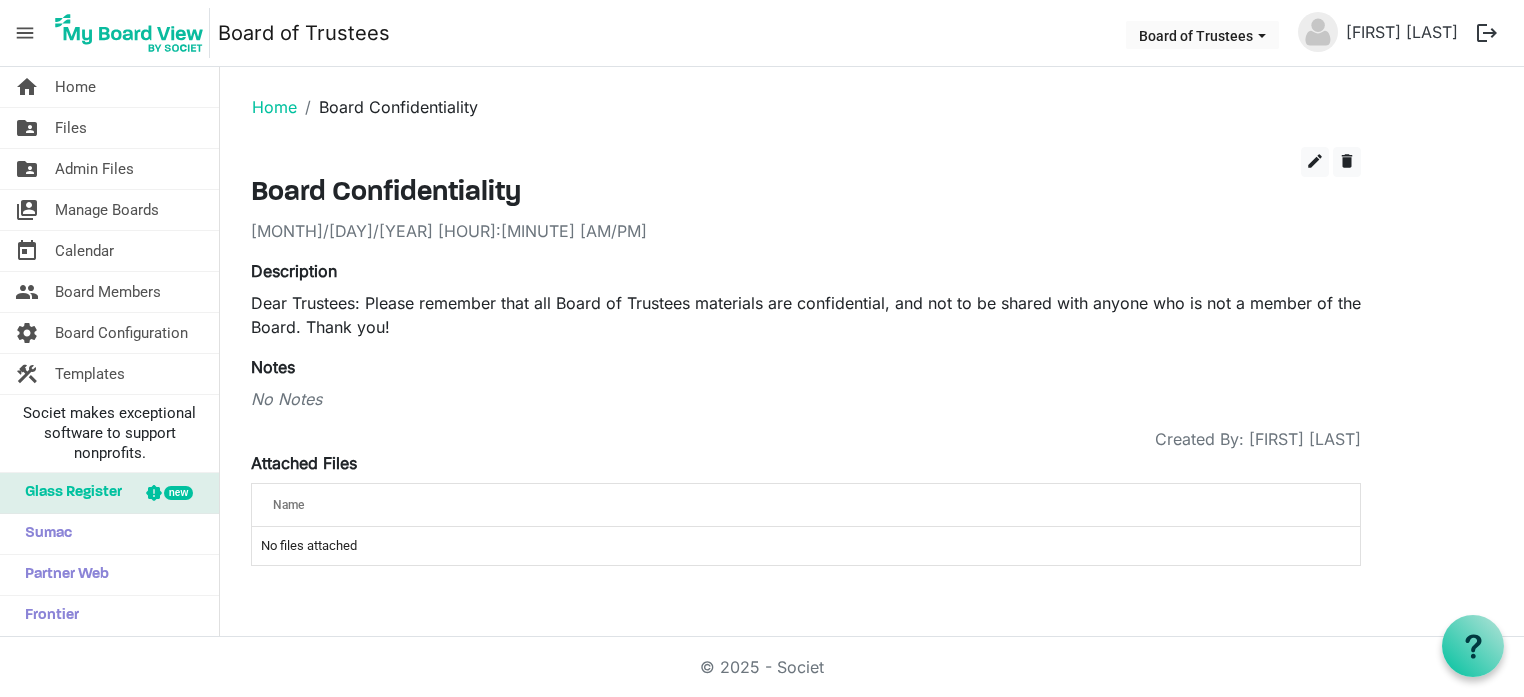 click on "Dear Trustees: Please remember that all Board of Trustees materials are confidential, and not to be shared with anyone who is not a member of the Board. Thank you!" at bounding box center [806, 315] 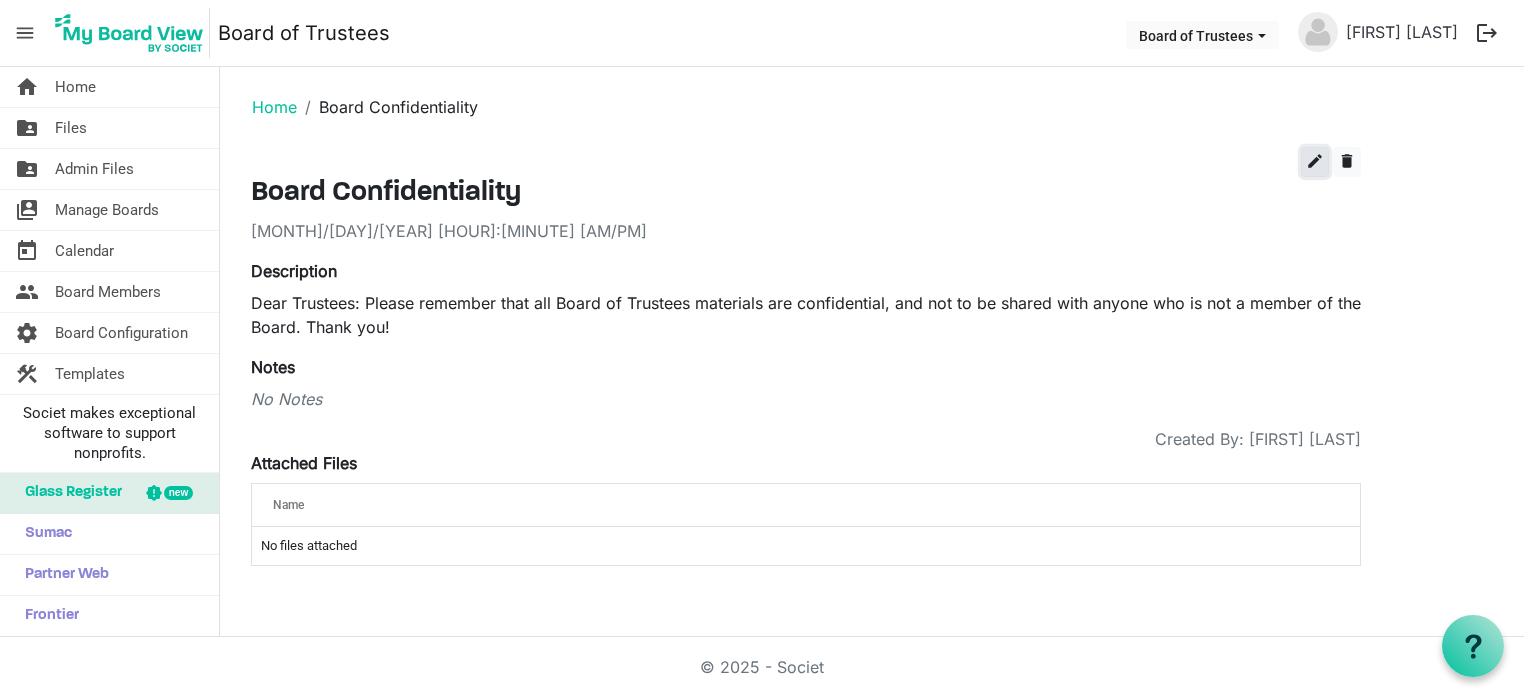 click on "edit" at bounding box center [1315, 161] 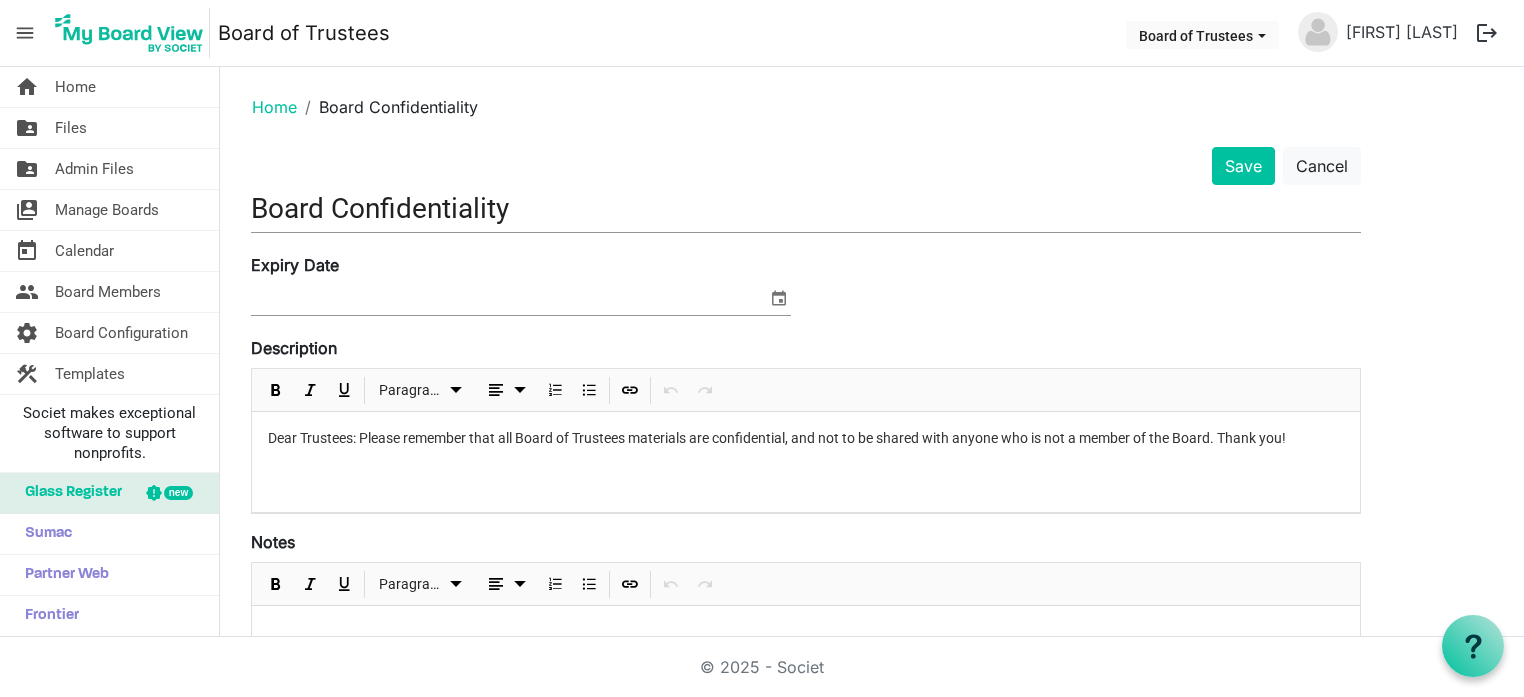 click on "Dear Trustees: Please remember that all Board of Trustees materials are confidential, and not to be shared with anyone who is not a member of the Board. Thank you!" at bounding box center (806, 438) 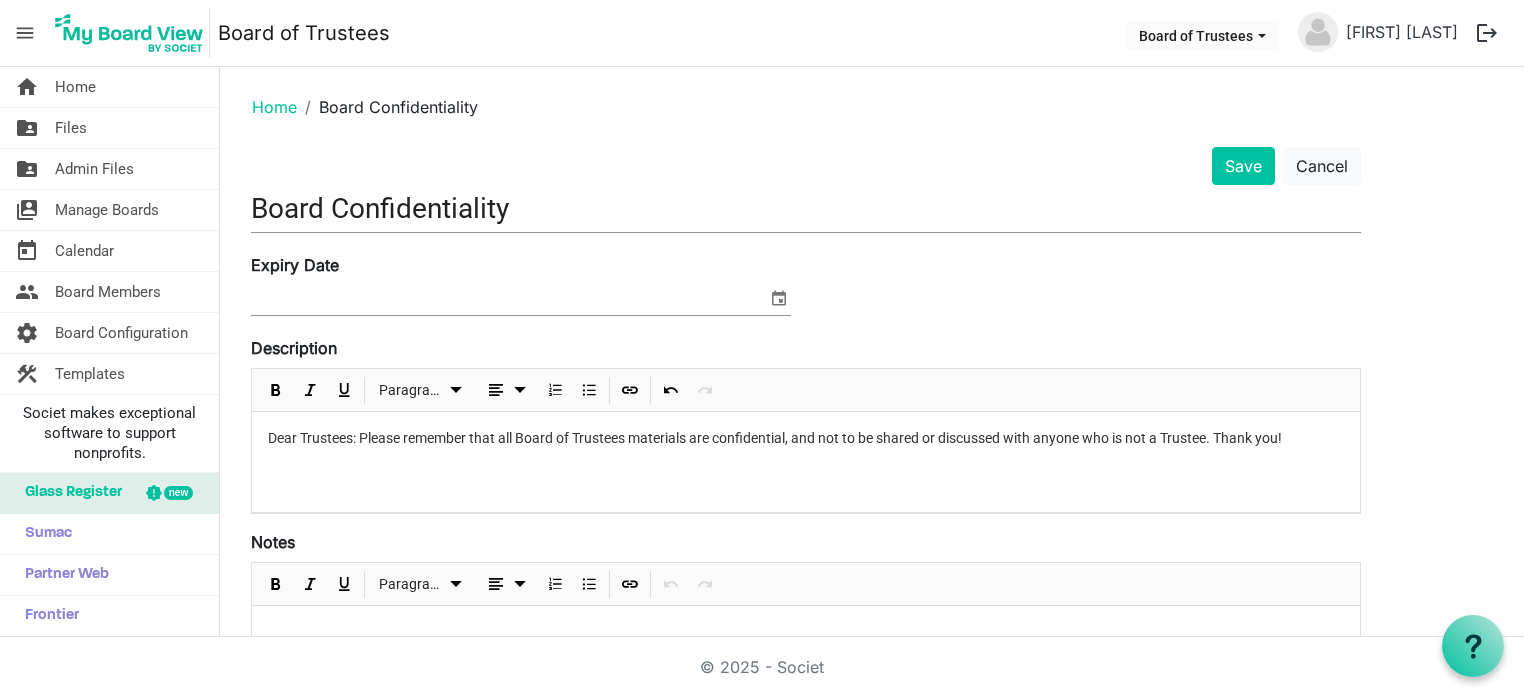 click on "Dear Trustees: Please remember that all Board of Trustees materials are confidential, and not to be shared or discussed with anyone who is not a Trustee. Thank you!" at bounding box center (806, 438) 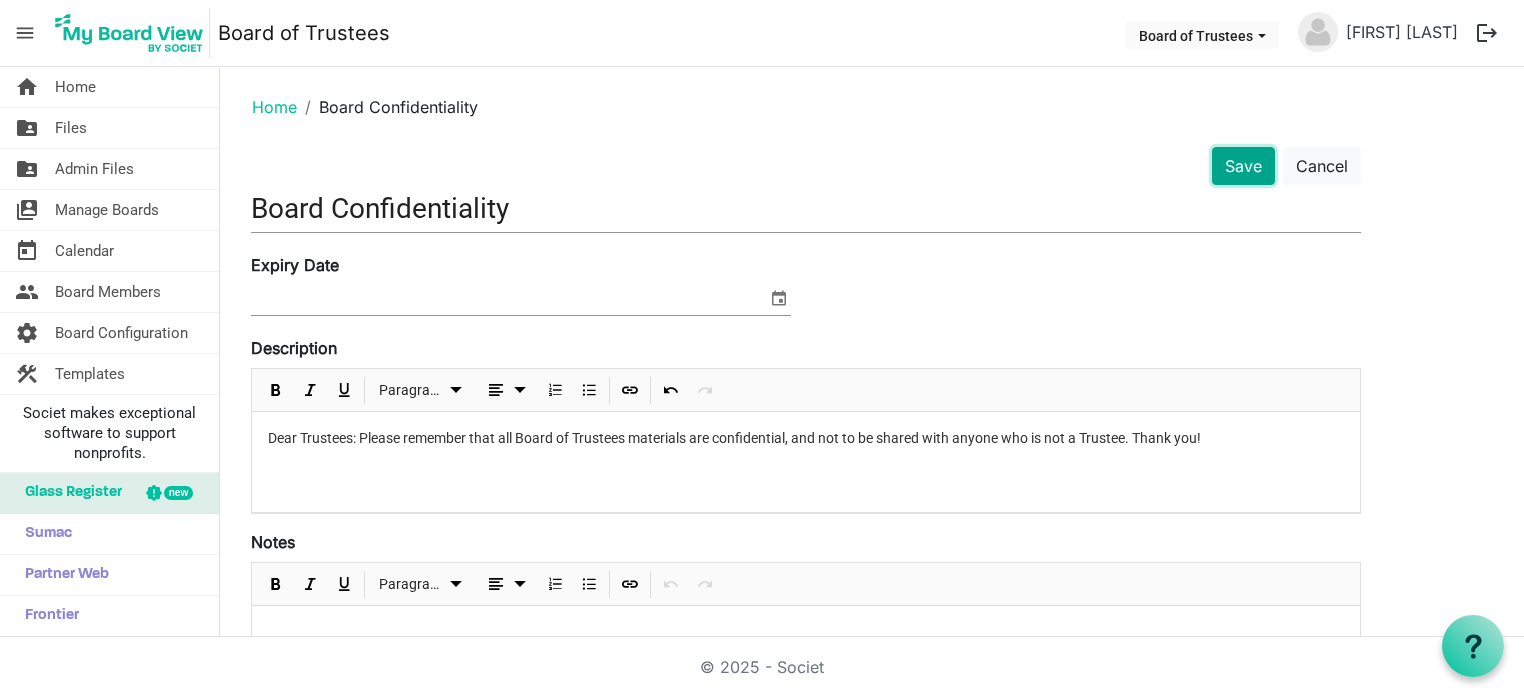 click on "Save" at bounding box center [1243, 166] 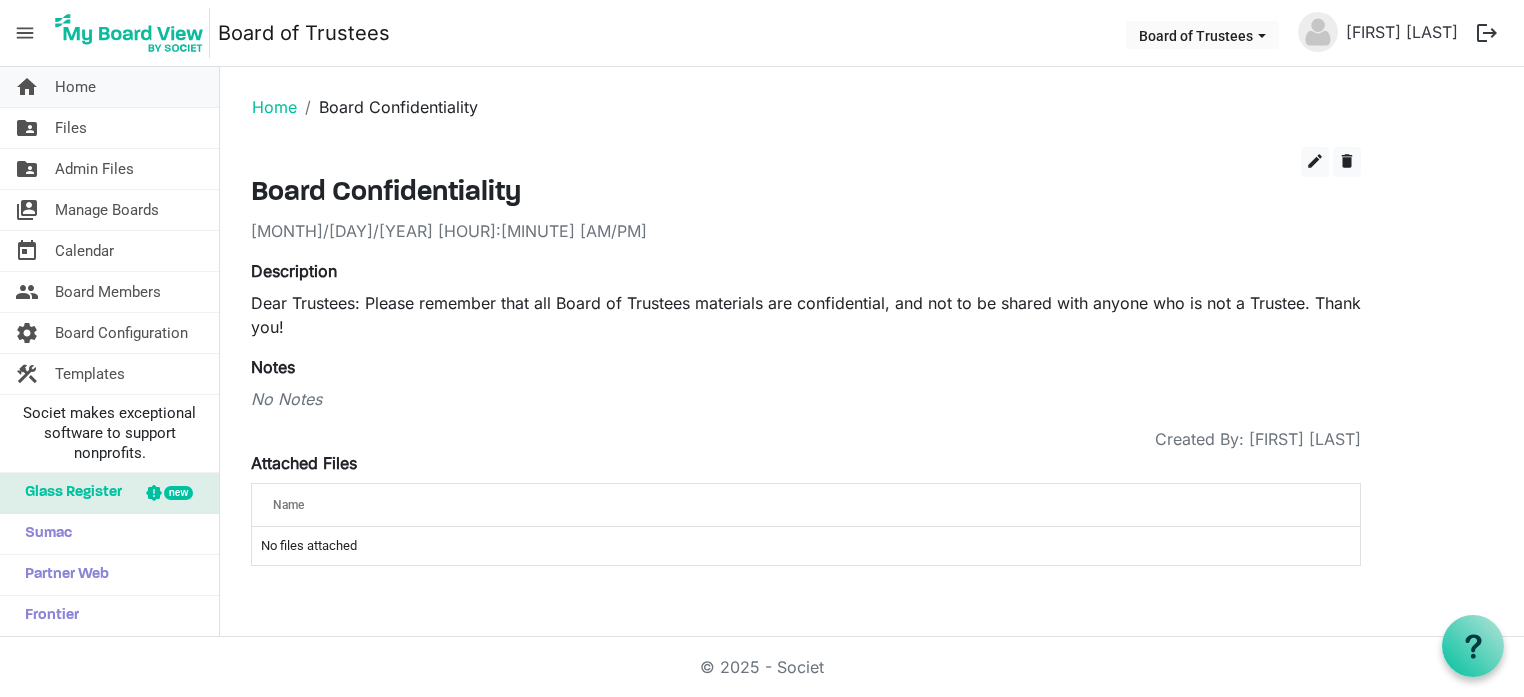 click on "Home" at bounding box center (75, 87) 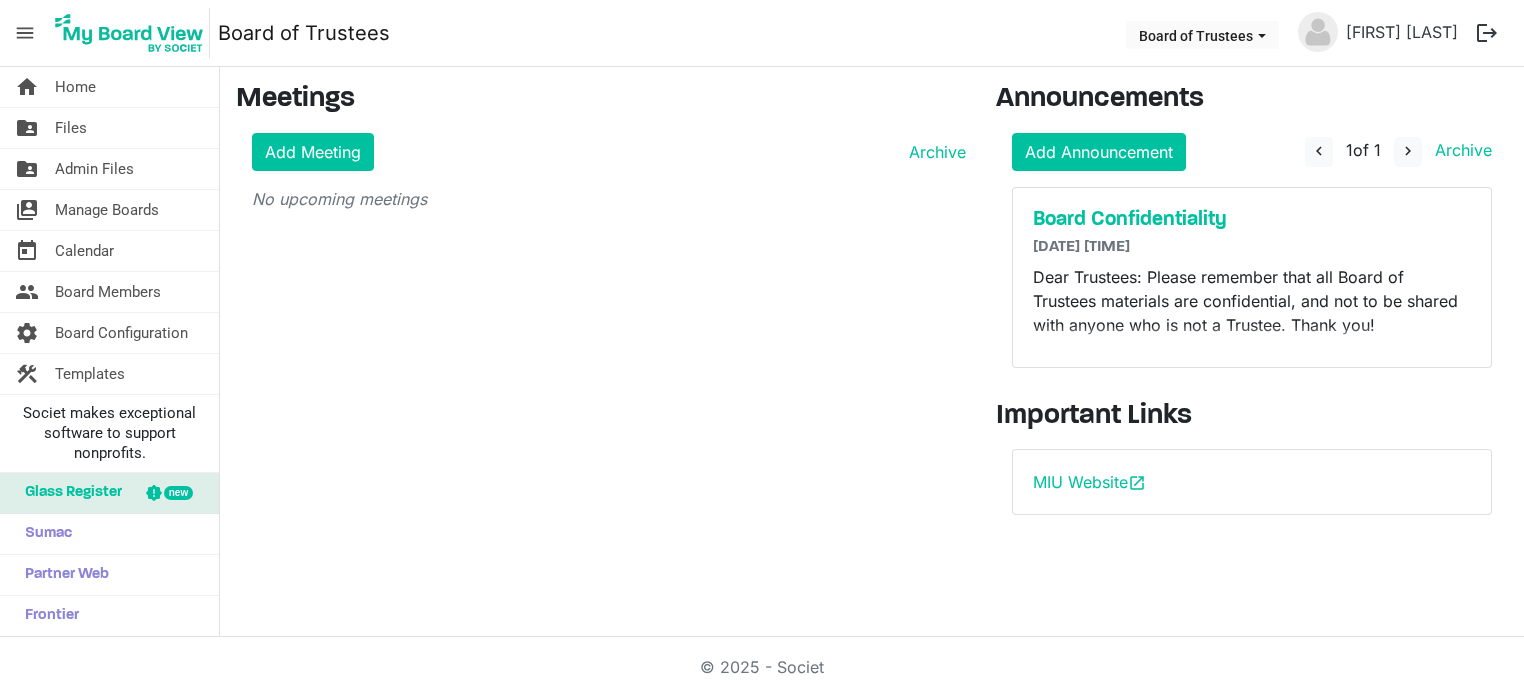 scroll, scrollTop: 0, scrollLeft: 0, axis: both 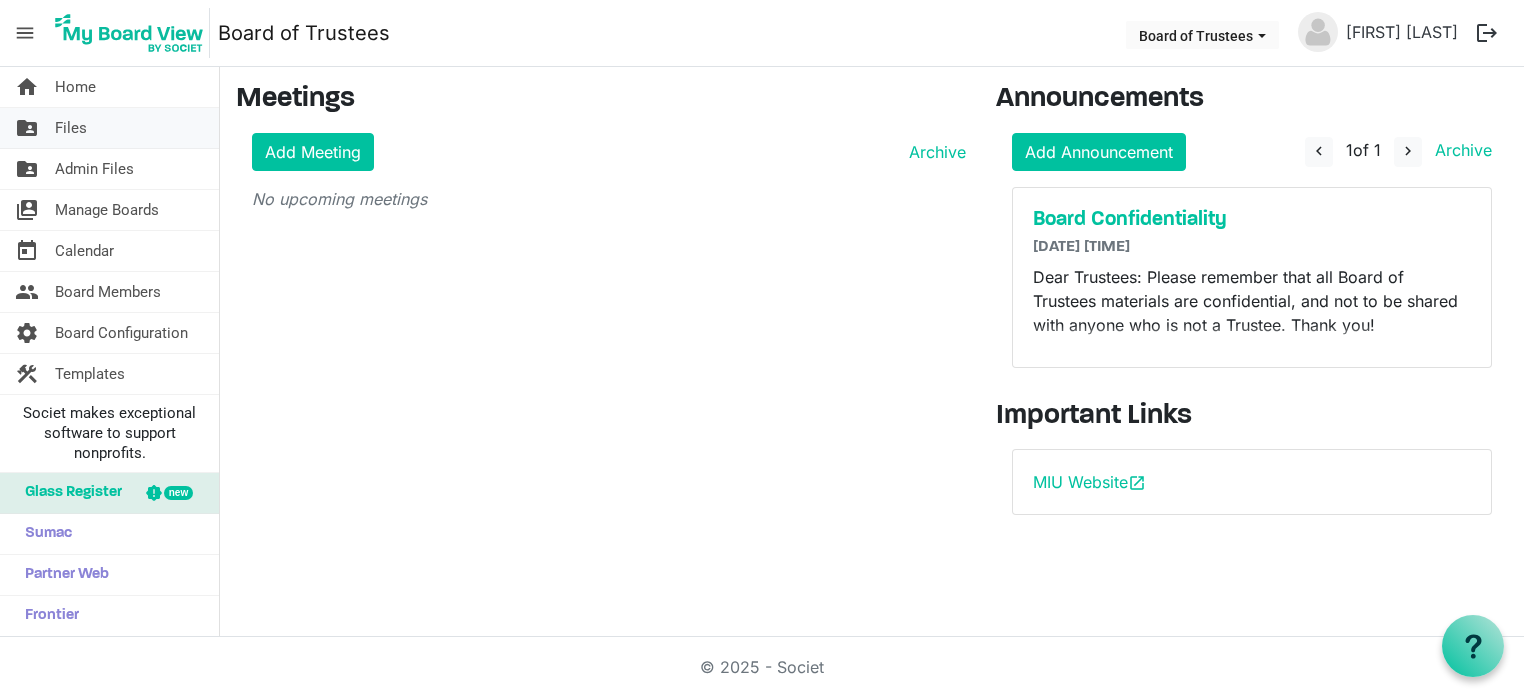 click on "Files" at bounding box center [71, 128] 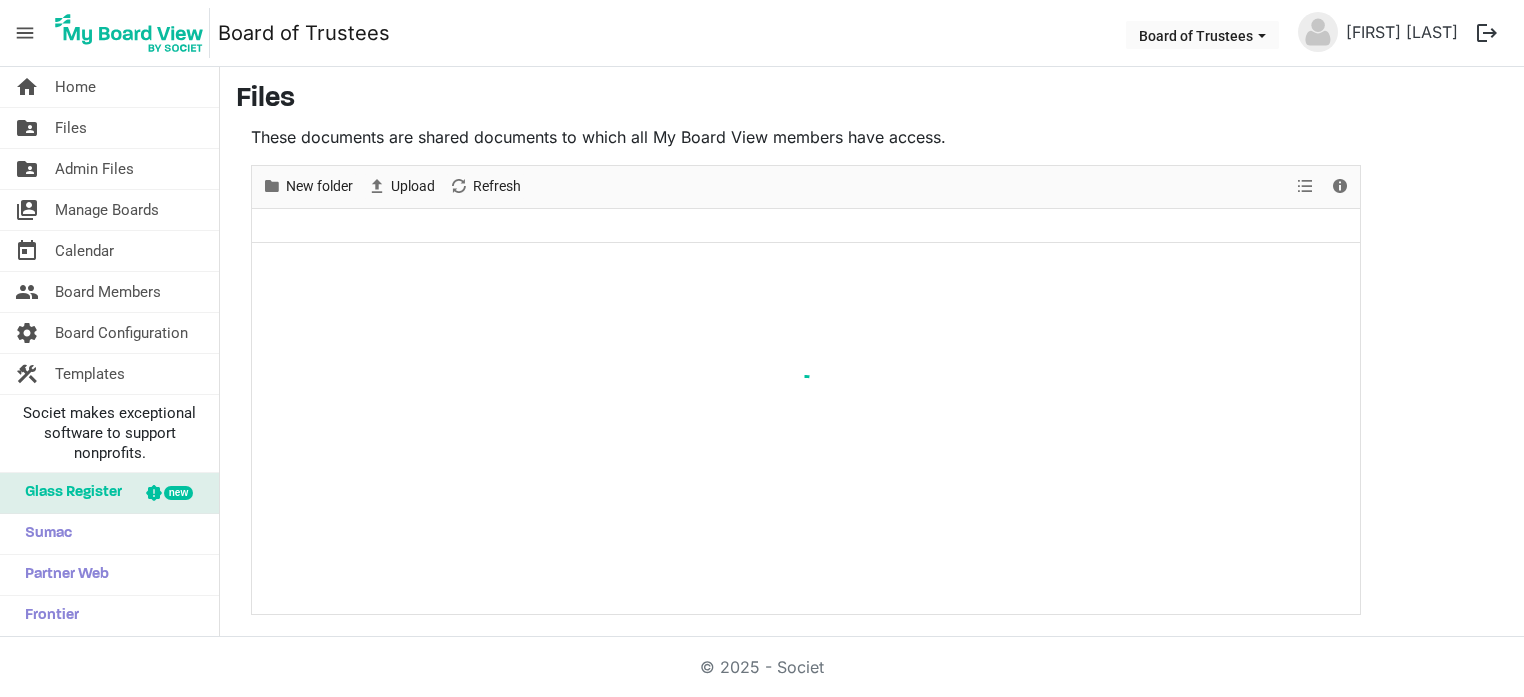 scroll, scrollTop: 0, scrollLeft: 0, axis: both 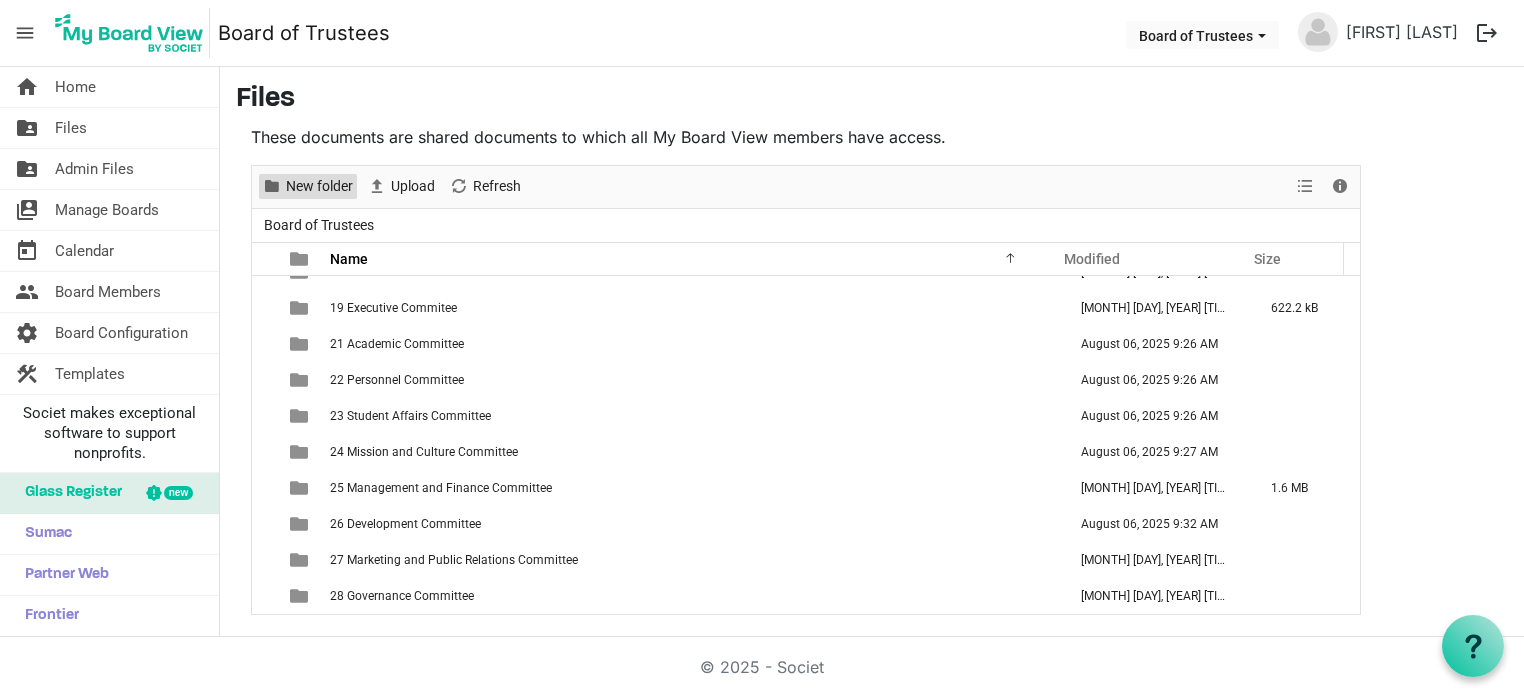 click on "New folder" at bounding box center (319, 186) 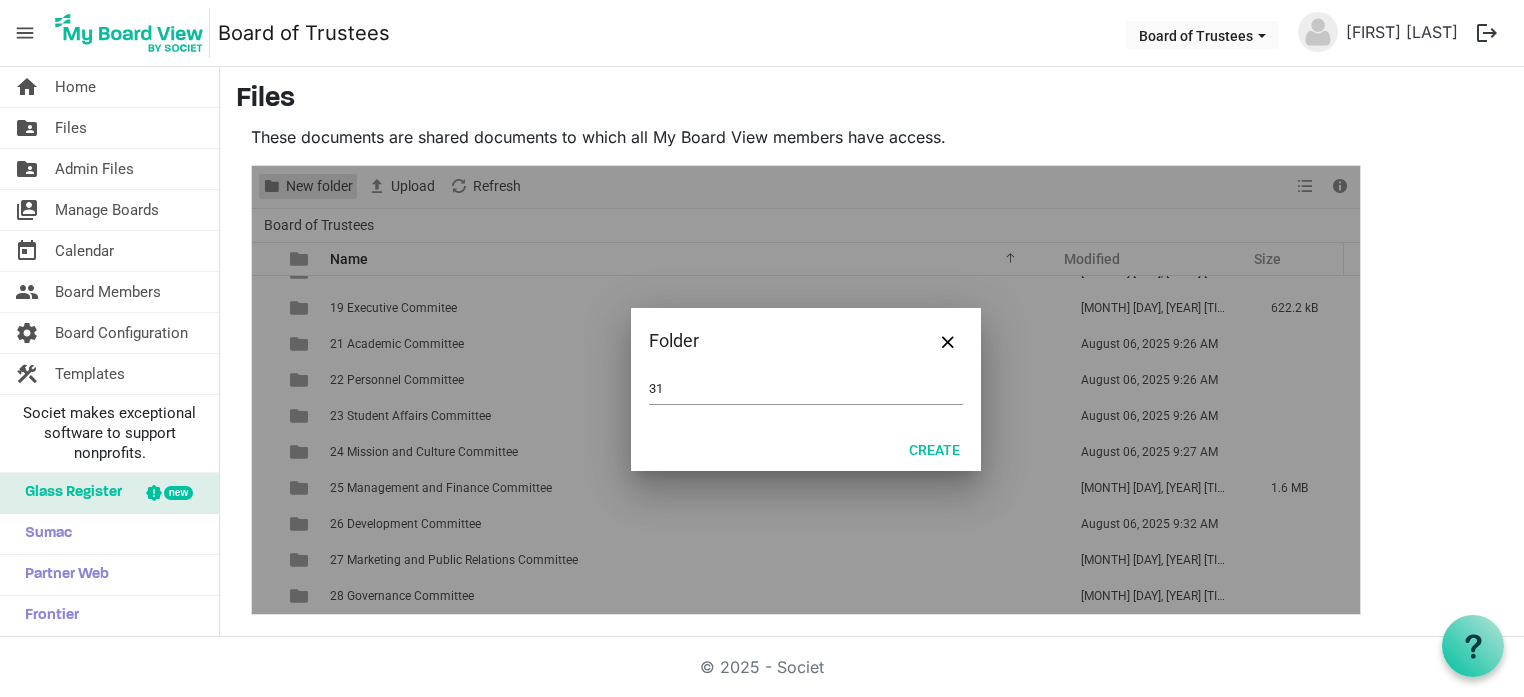 click at bounding box center (806, 390) 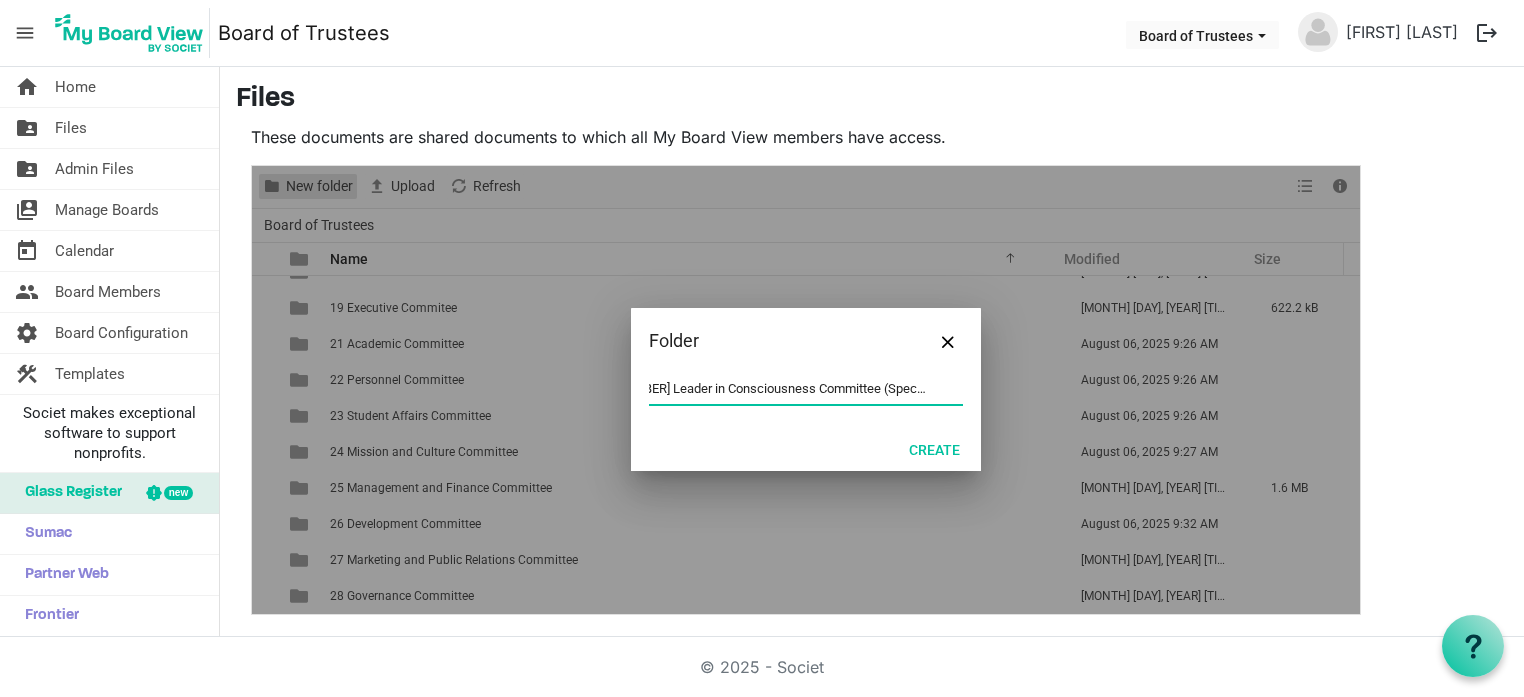 scroll, scrollTop: 0, scrollLeft: 29, axis: horizontal 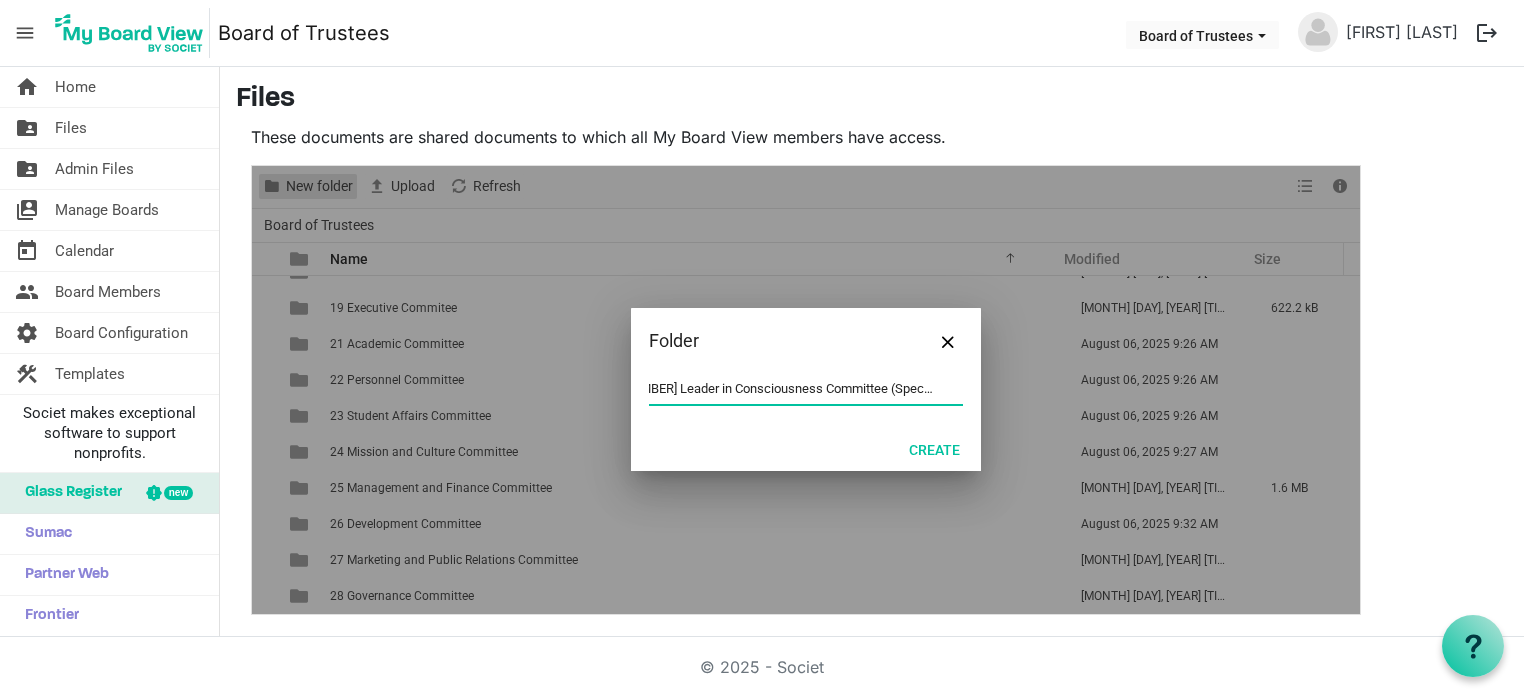 type on "[NUMBER] Leader in Consciousness Committee (Special Committee(" 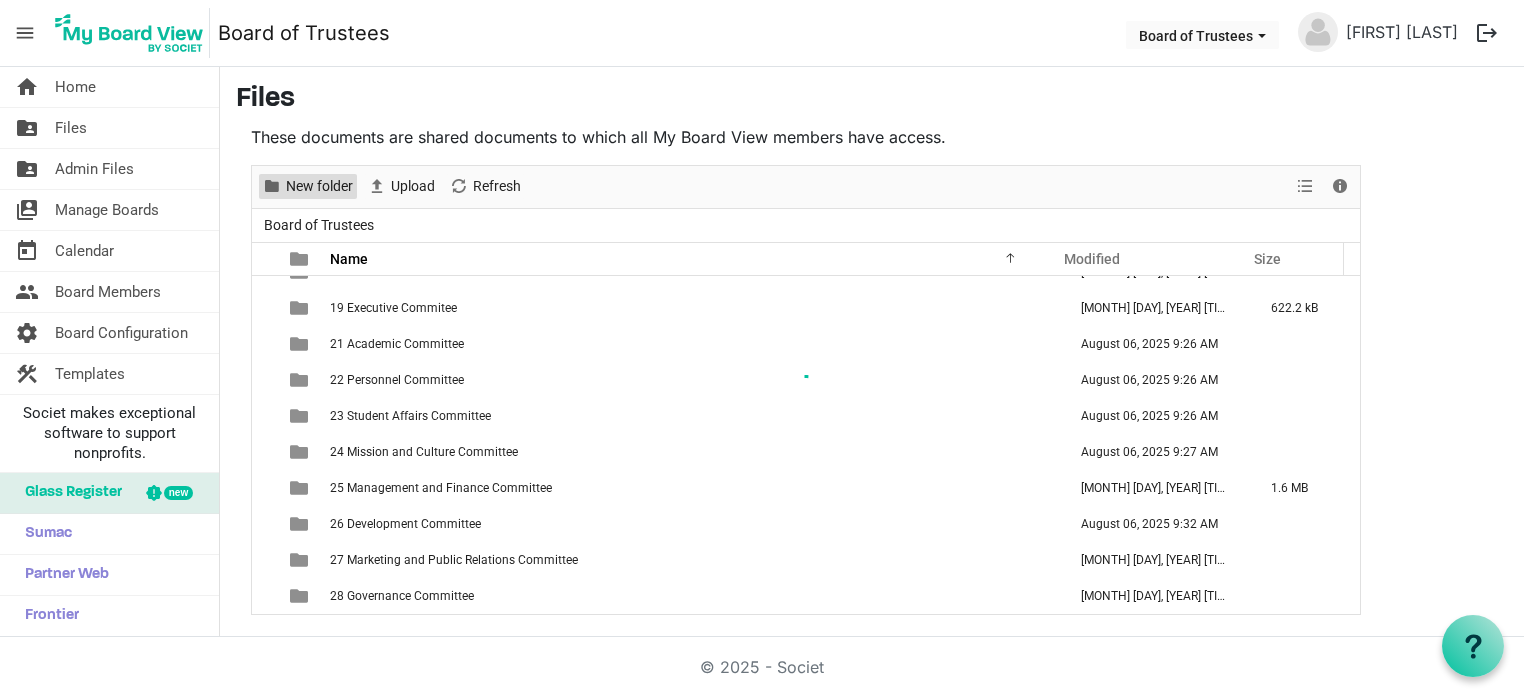 scroll, scrollTop: 0, scrollLeft: 0, axis: both 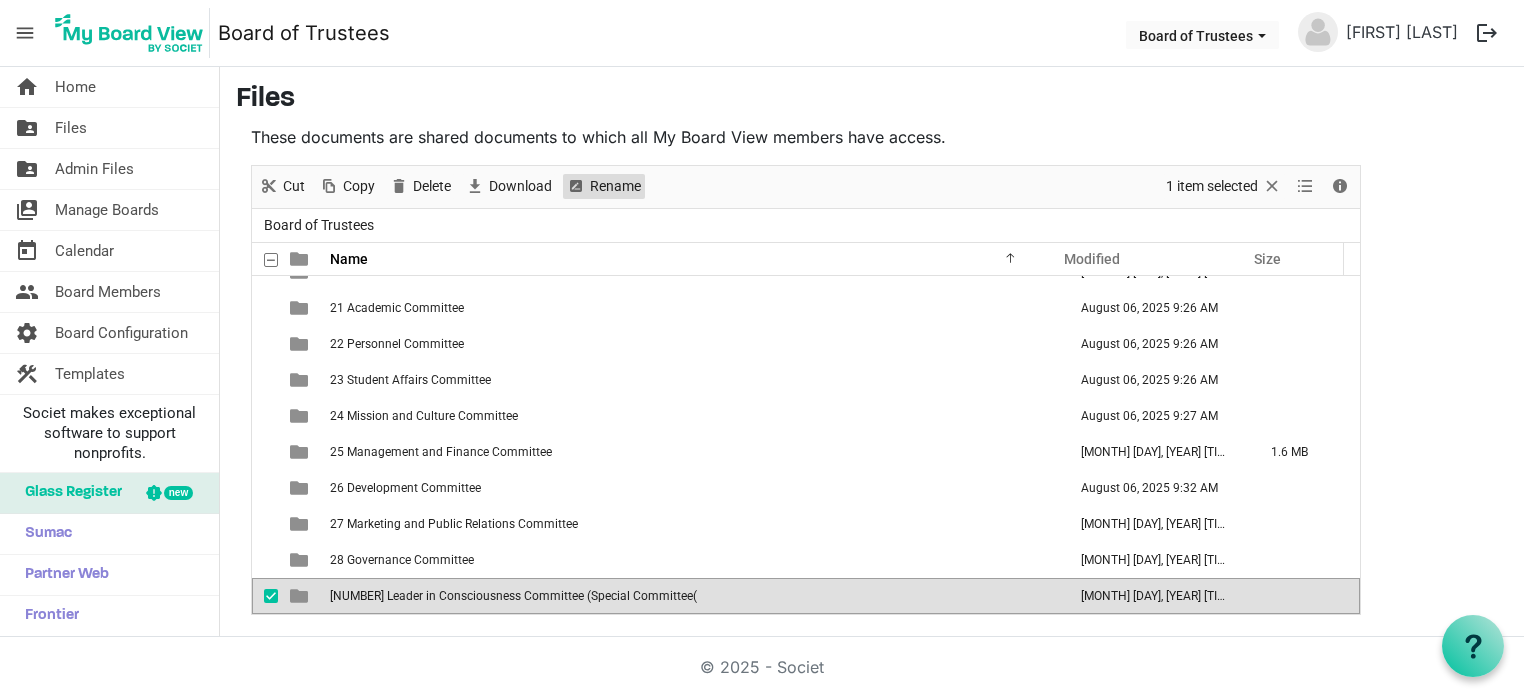 click on "Rename" at bounding box center (615, 186) 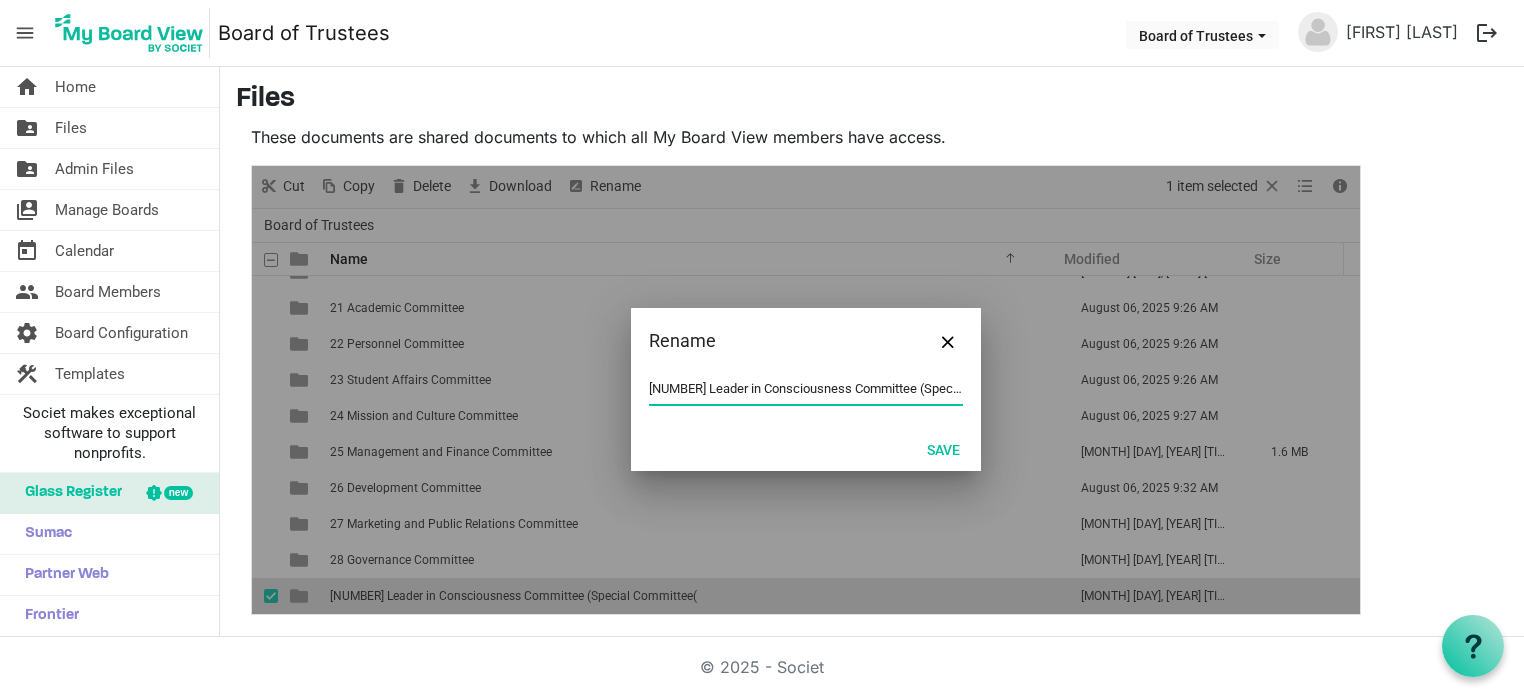 click on "[NUMBER] Leader in Consciousness Committee (Special Committee(" at bounding box center [806, 389] 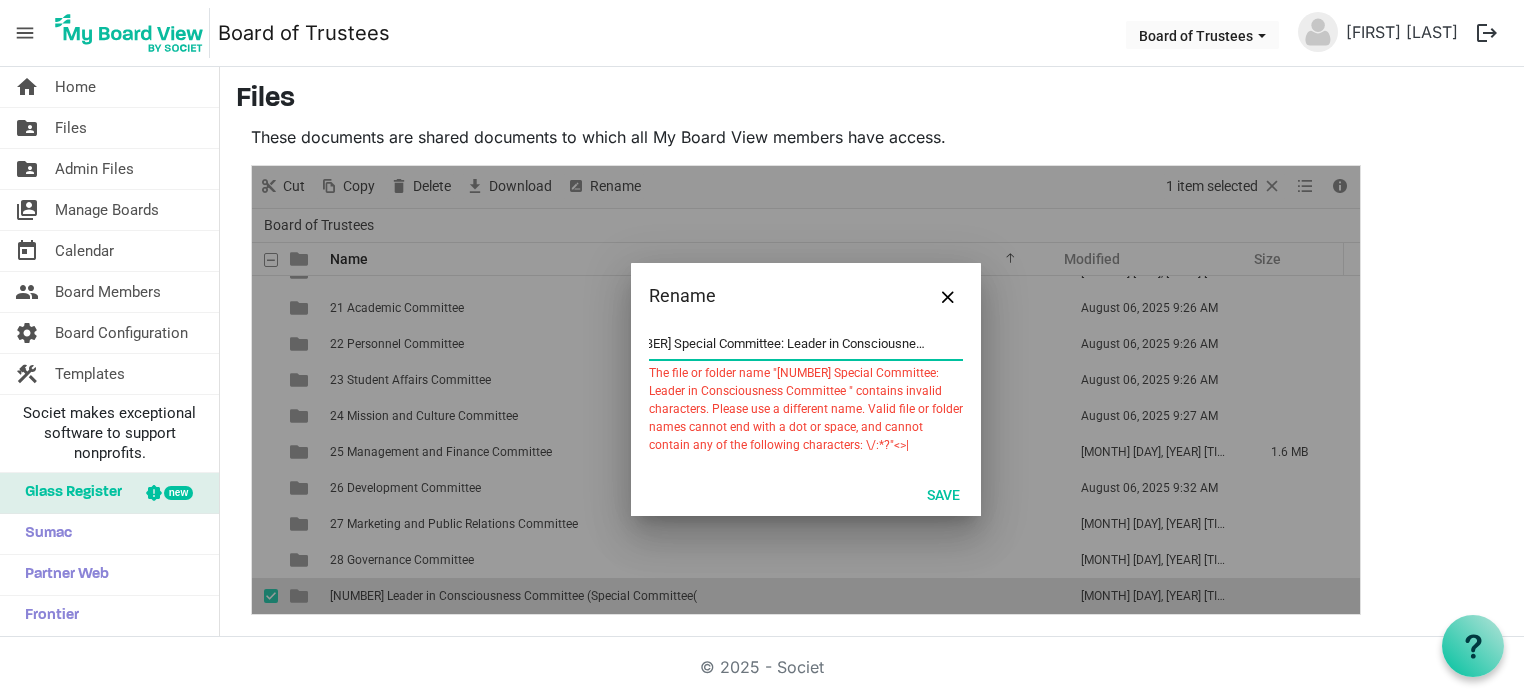 scroll, scrollTop: 0, scrollLeft: 32, axis: horizontal 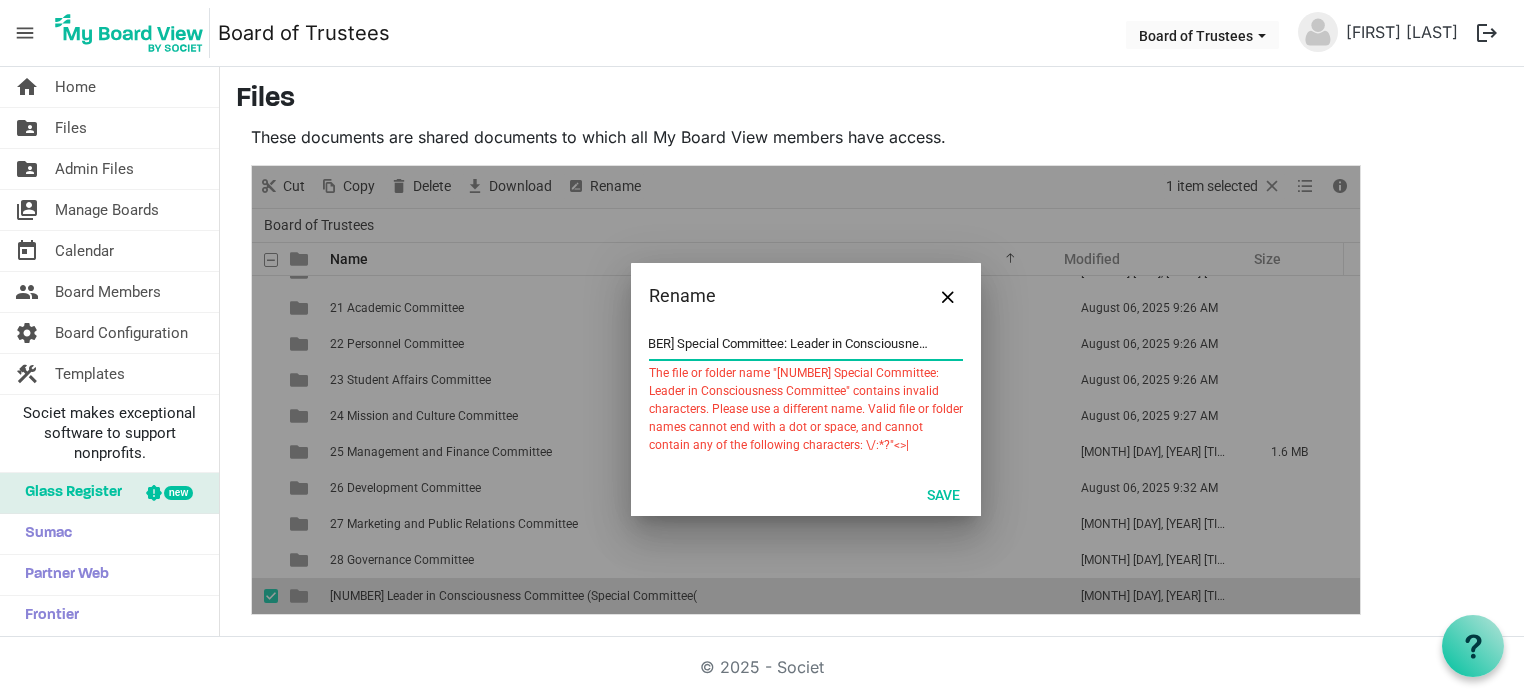 click on "[NUMBER] Special Committee: Leader in Consciousness Committee" at bounding box center [806, 344] 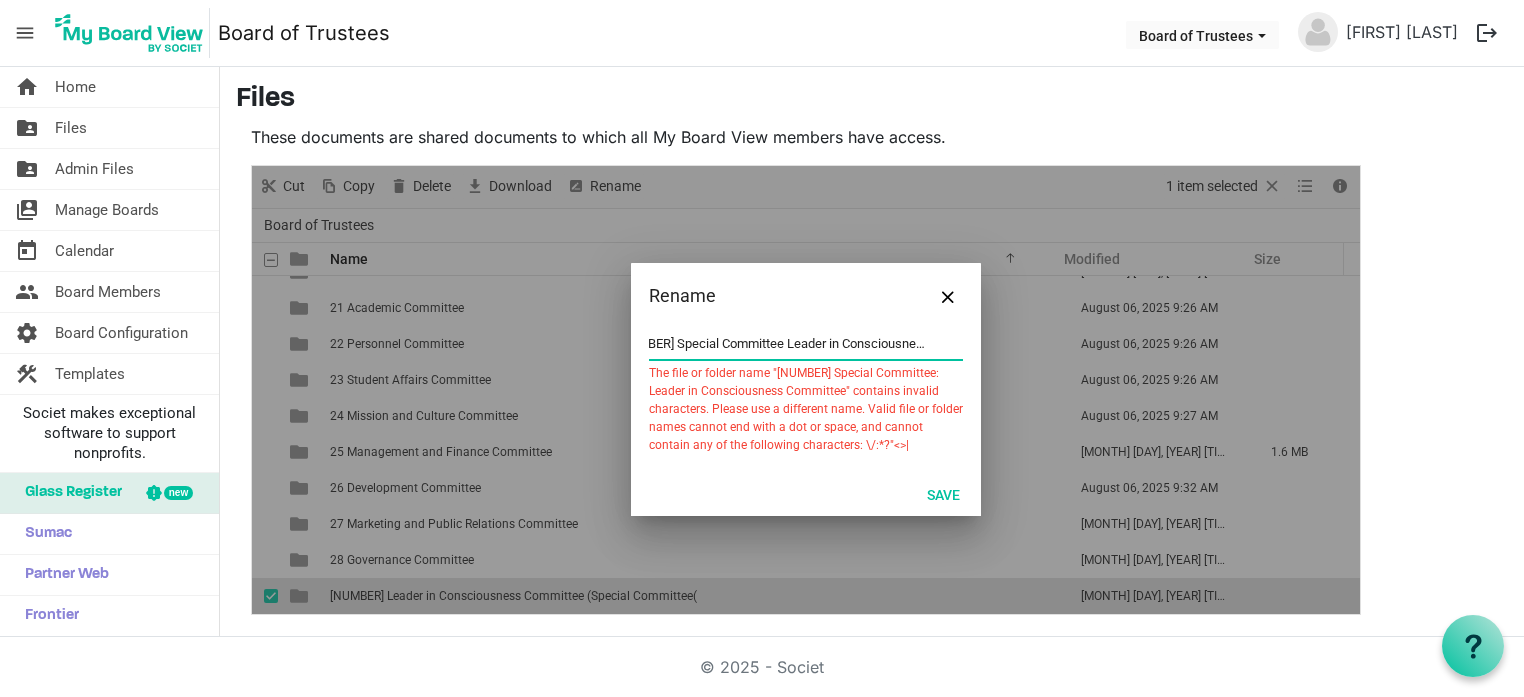 scroll, scrollTop: 0, scrollLeft: 28, axis: horizontal 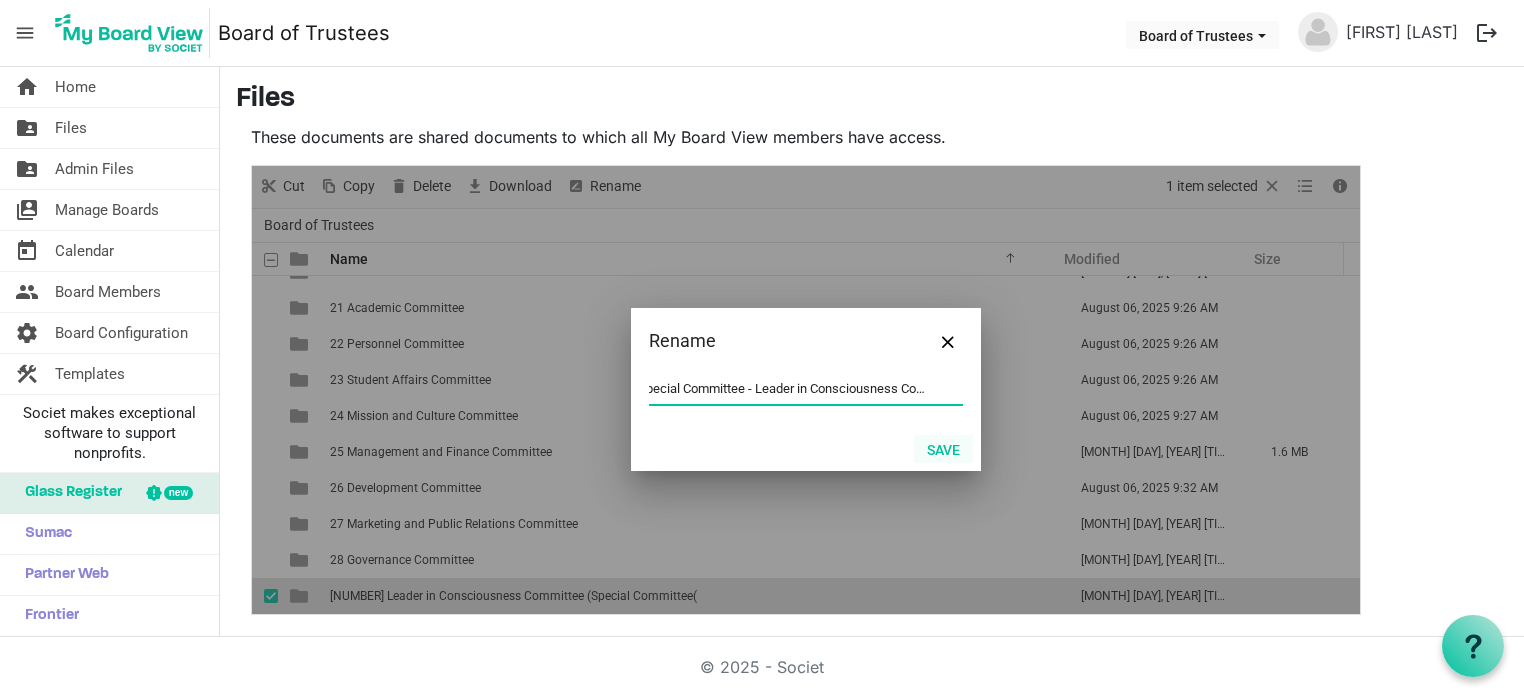 type on "31 Special Committee - Leader in Consciousness Committee" 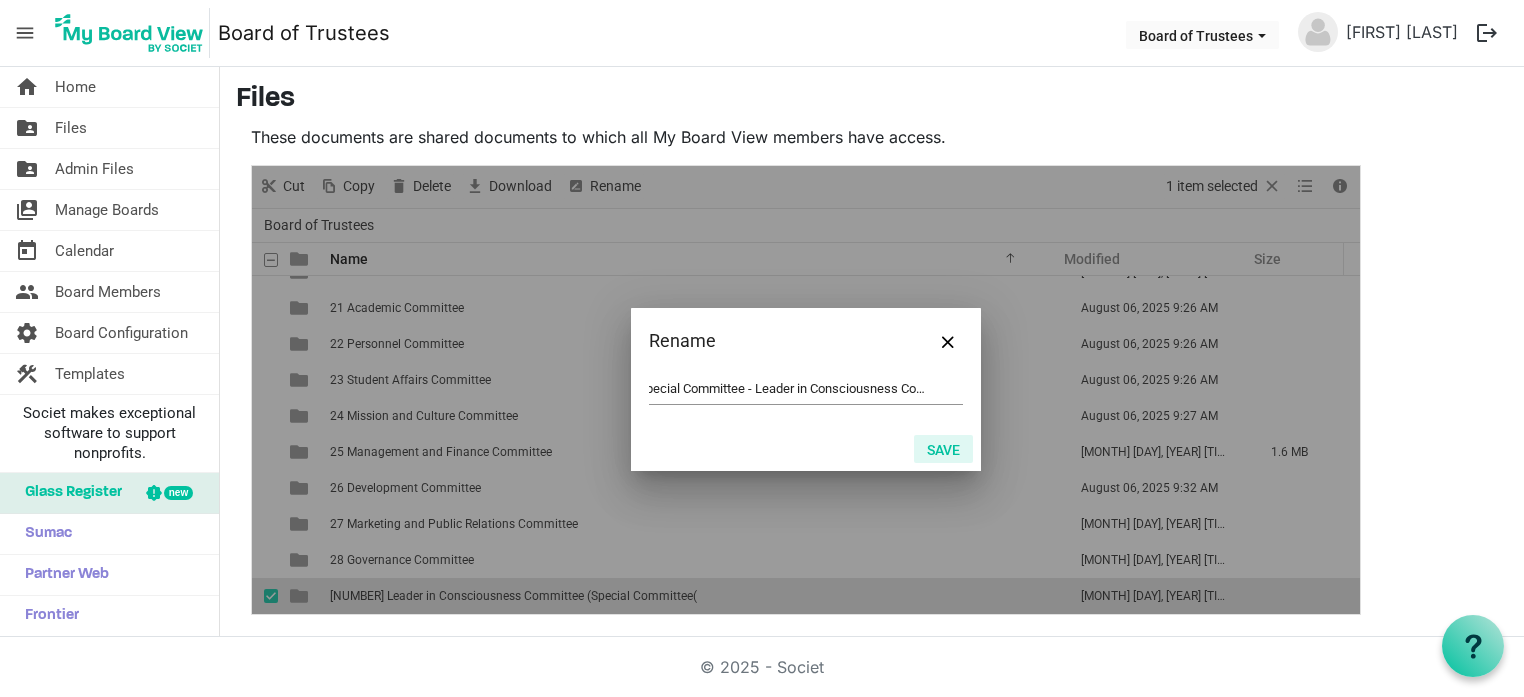scroll, scrollTop: 0, scrollLeft: 0, axis: both 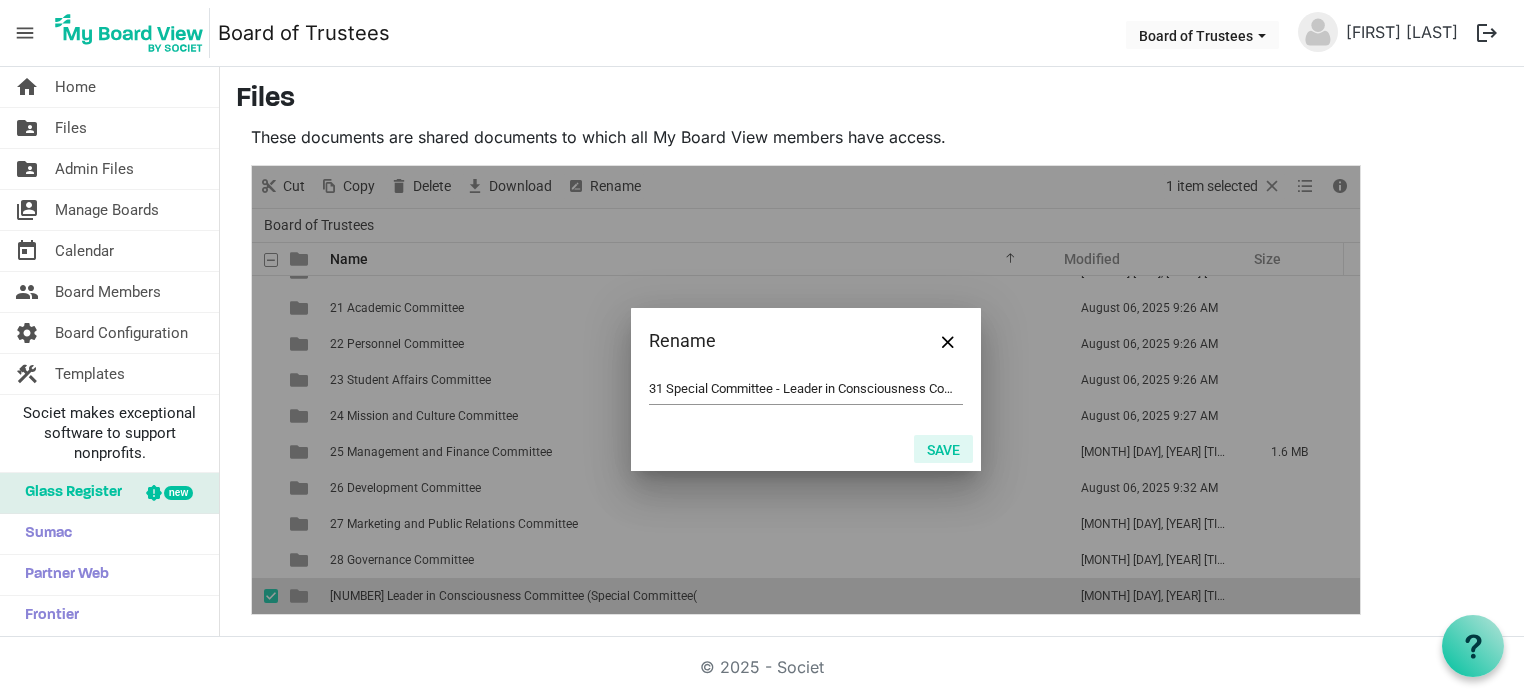 click on "Save" at bounding box center [943, 449] 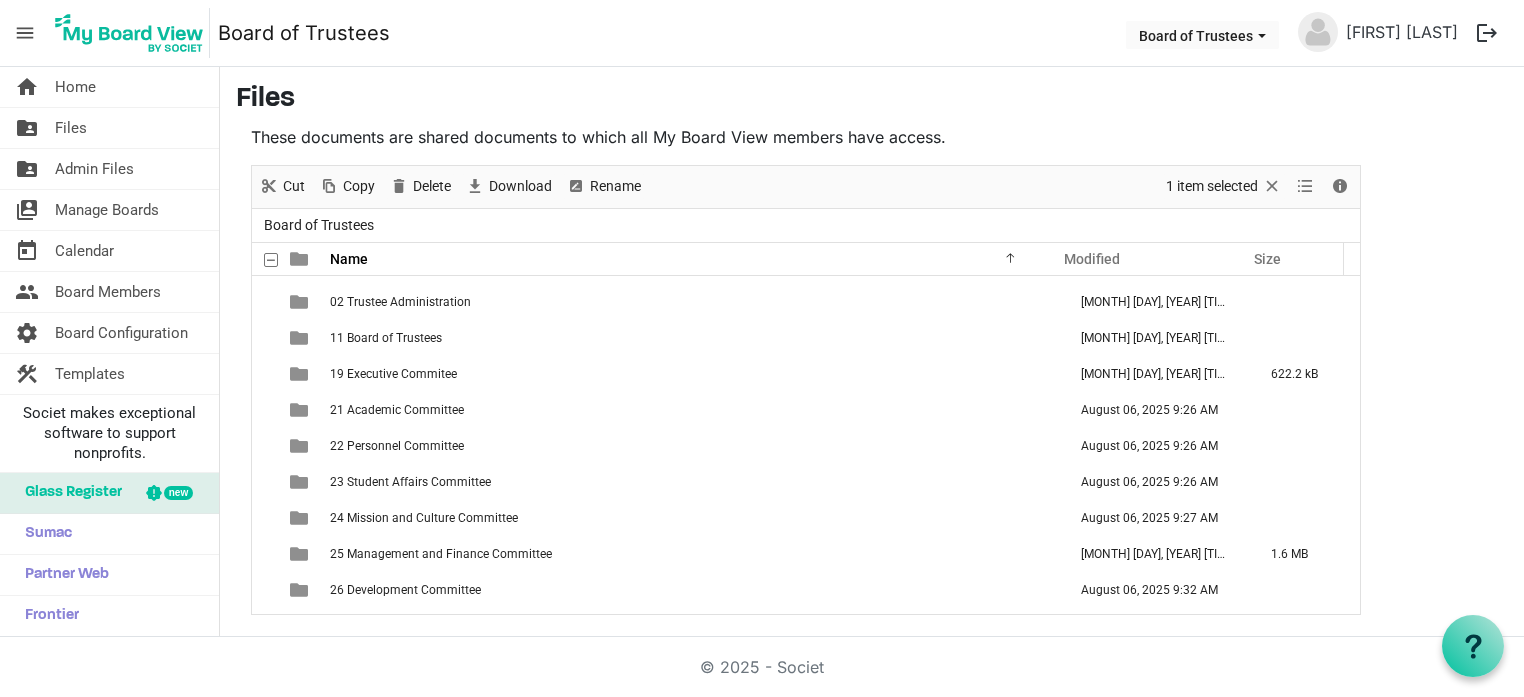 scroll, scrollTop: 0, scrollLeft: 0, axis: both 